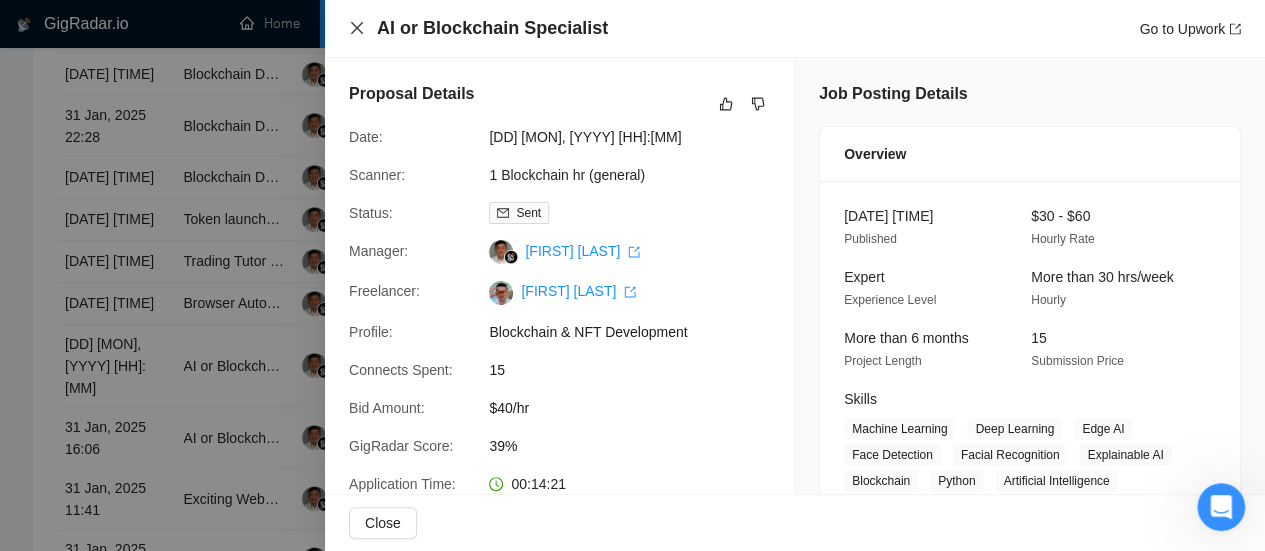 scroll, scrollTop: 966, scrollLeft: 0, axis: vertical 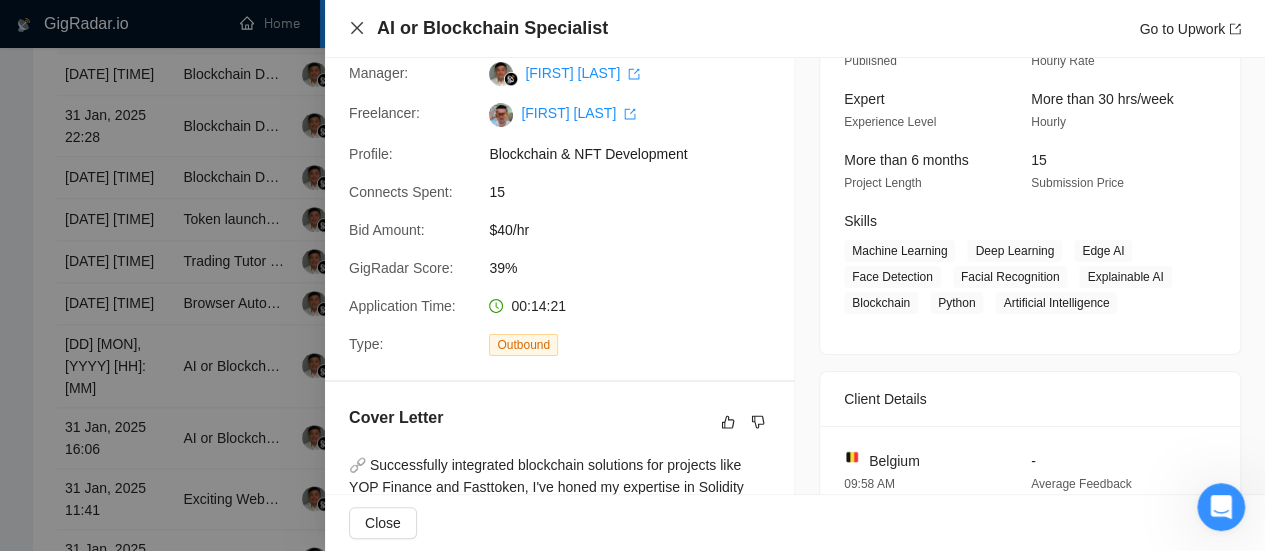 click 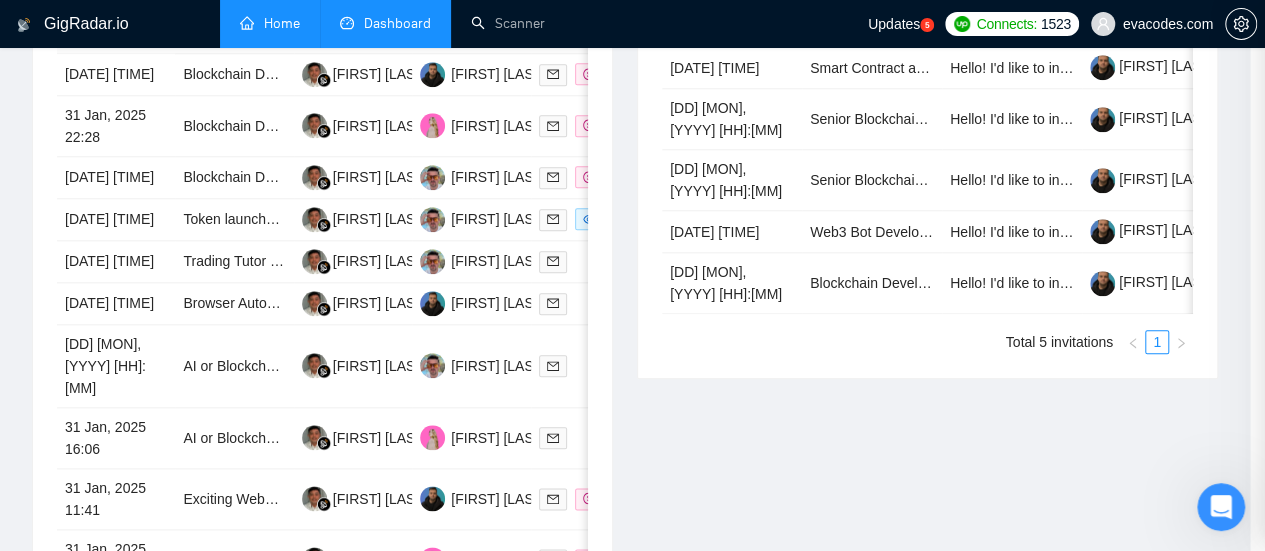 click on "Home" at bounding box center (270, 23) 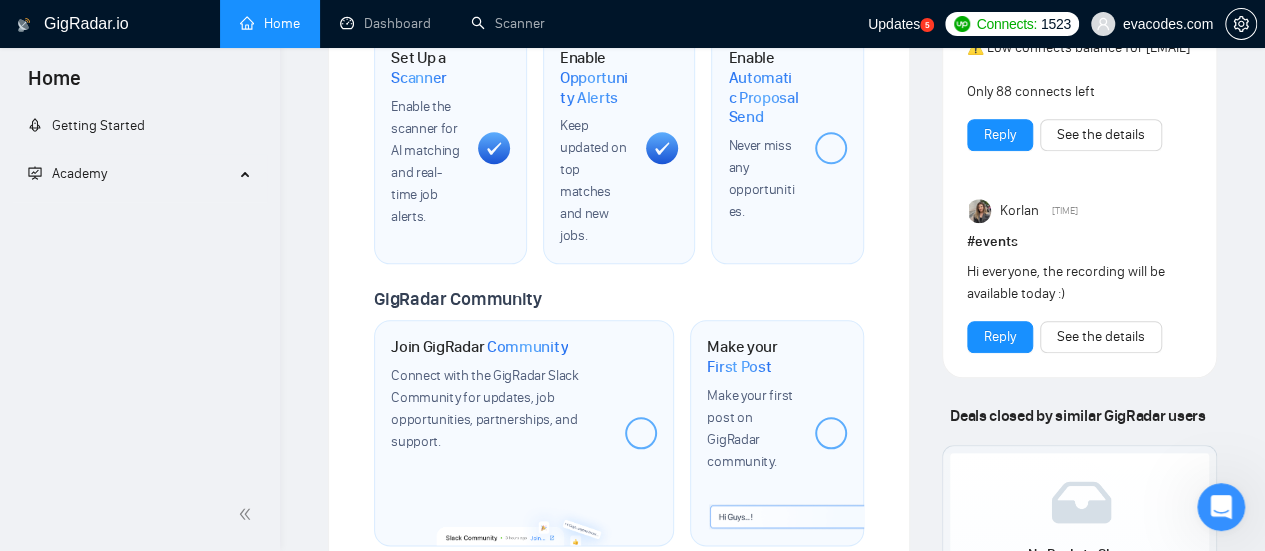 click on "Academy" at bounding box center (140, 174) 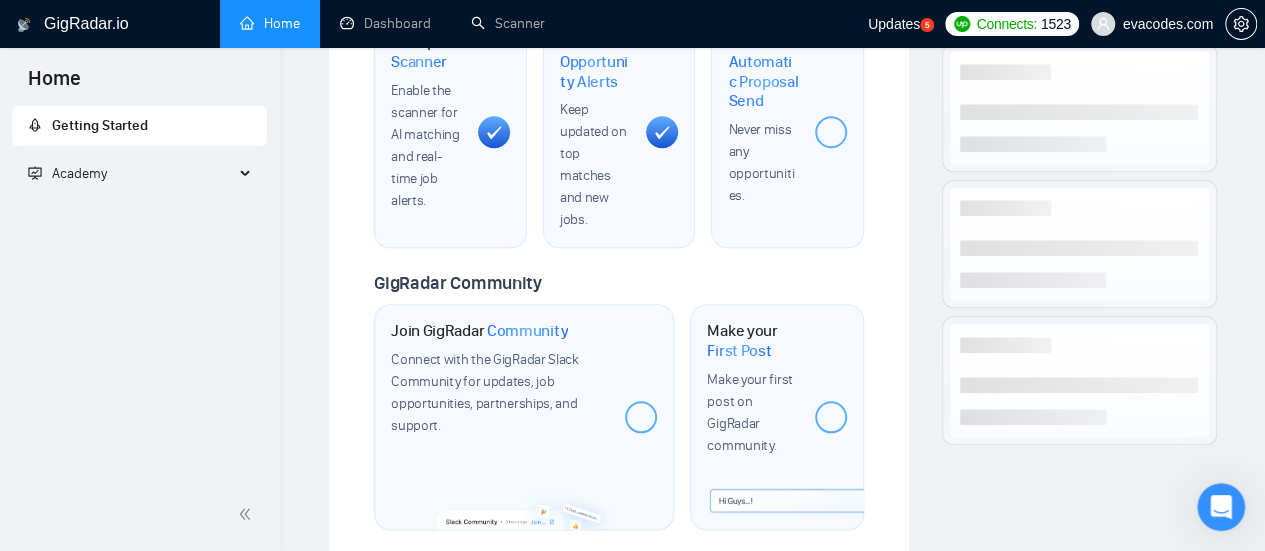 scroll, scrollTop: 0, scrollLeft: 0, axis: both 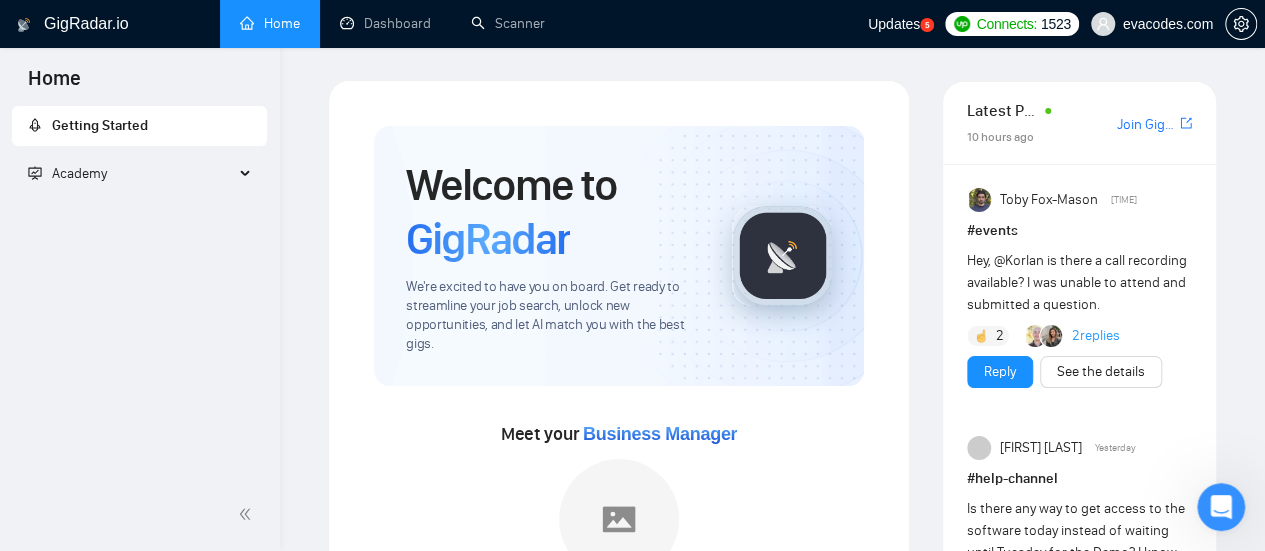 click on "Academy" at bounding box center [140, 174] 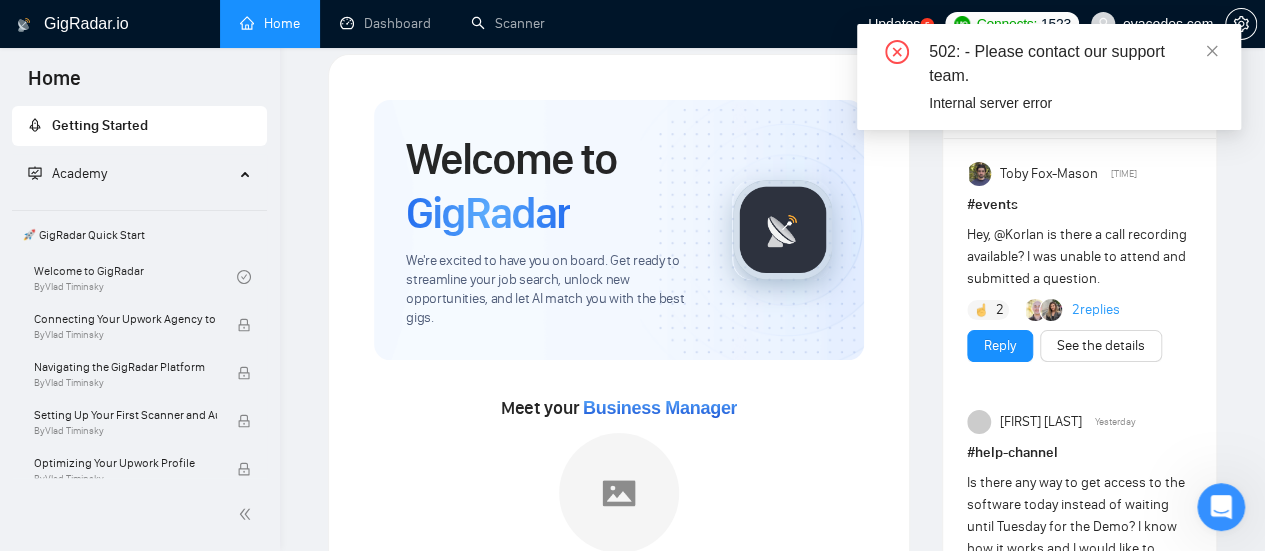 scroll, scrollTop: 0, scrollLeft: 0, axis: both 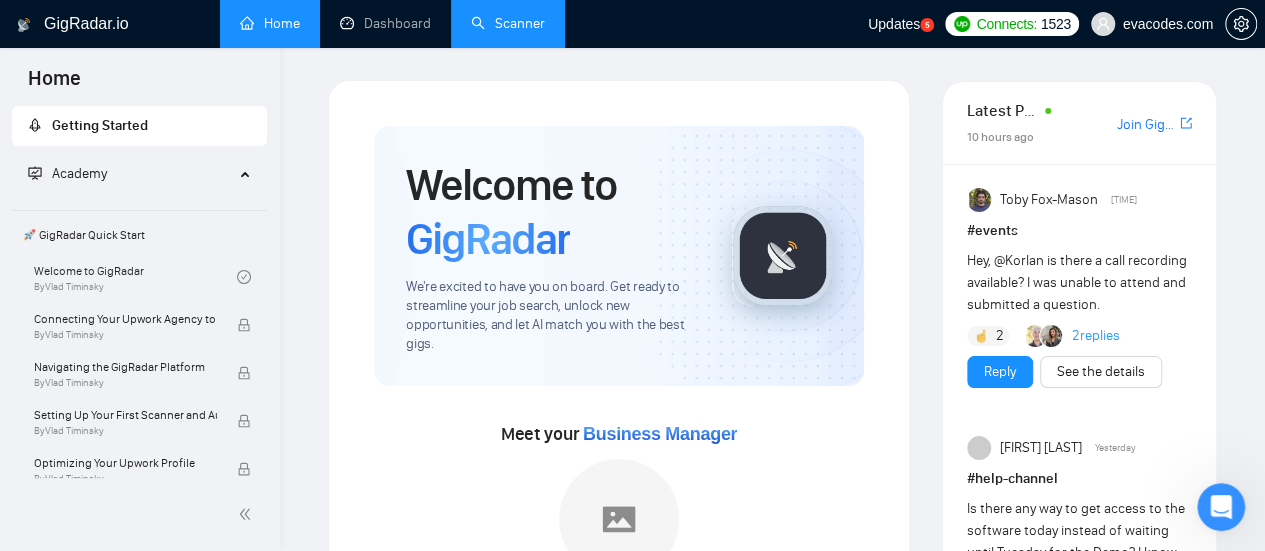click on "Scanner" at bounding box center (508, 23) 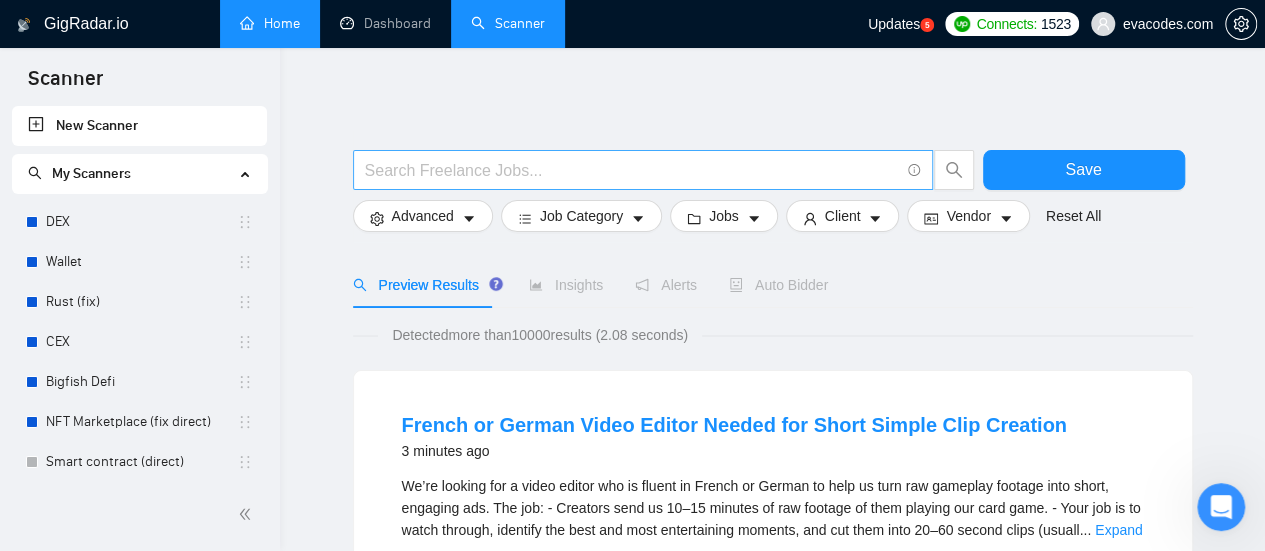 click at bounding box center [632, 170] 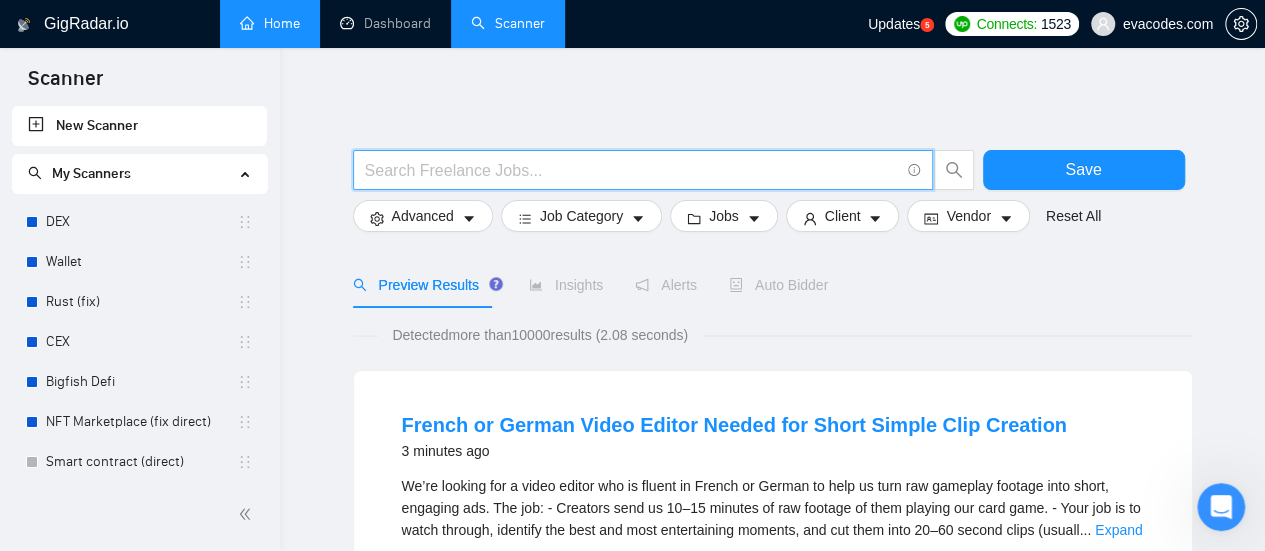 paste on "Brand Design" 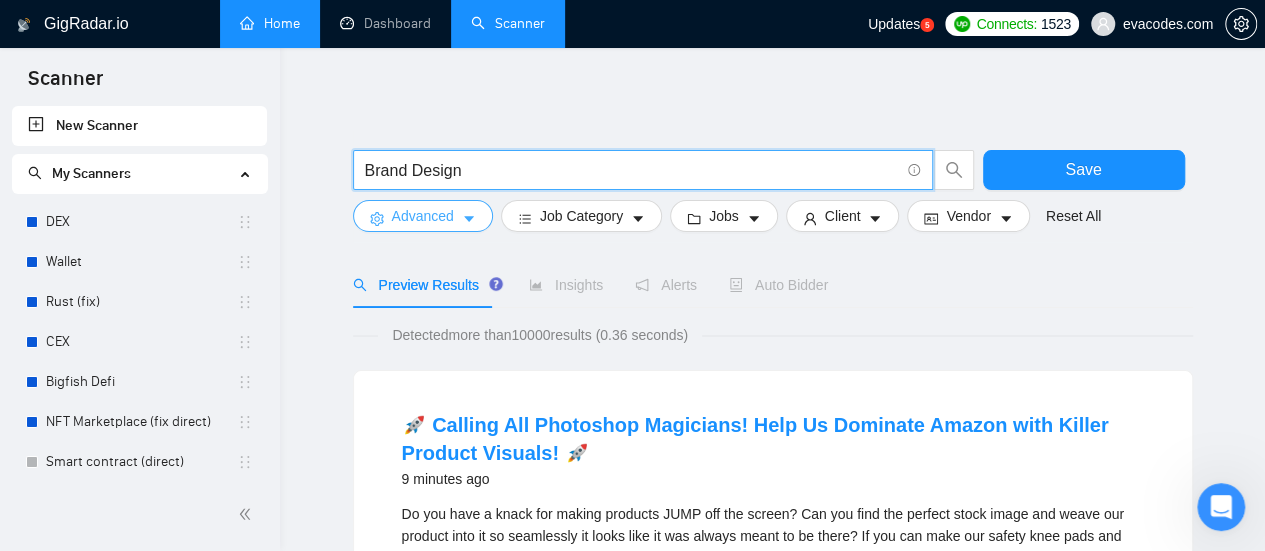 type on "Brand Design" 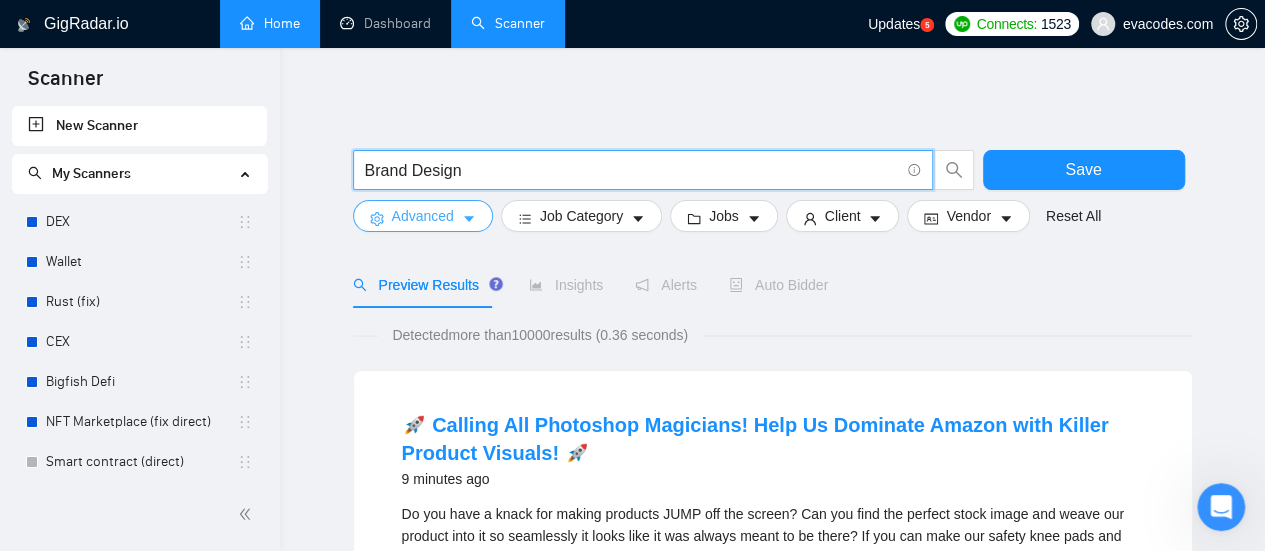 click on "Advanced" at bounding box center [423, 216] 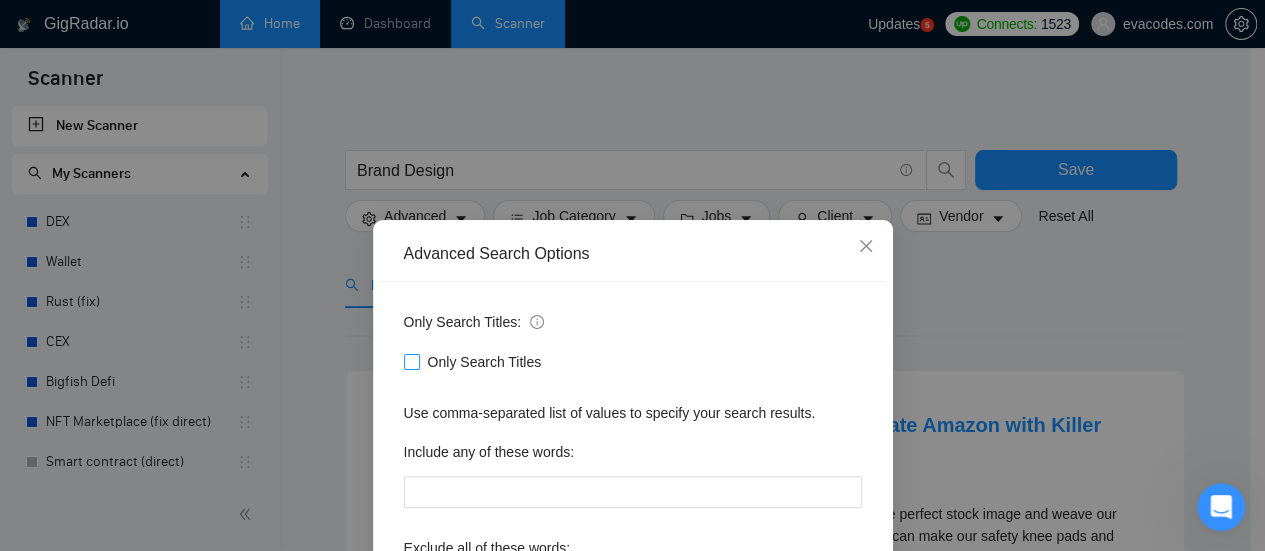 click on "Only Search Titles" at bounding box center (411, 361) 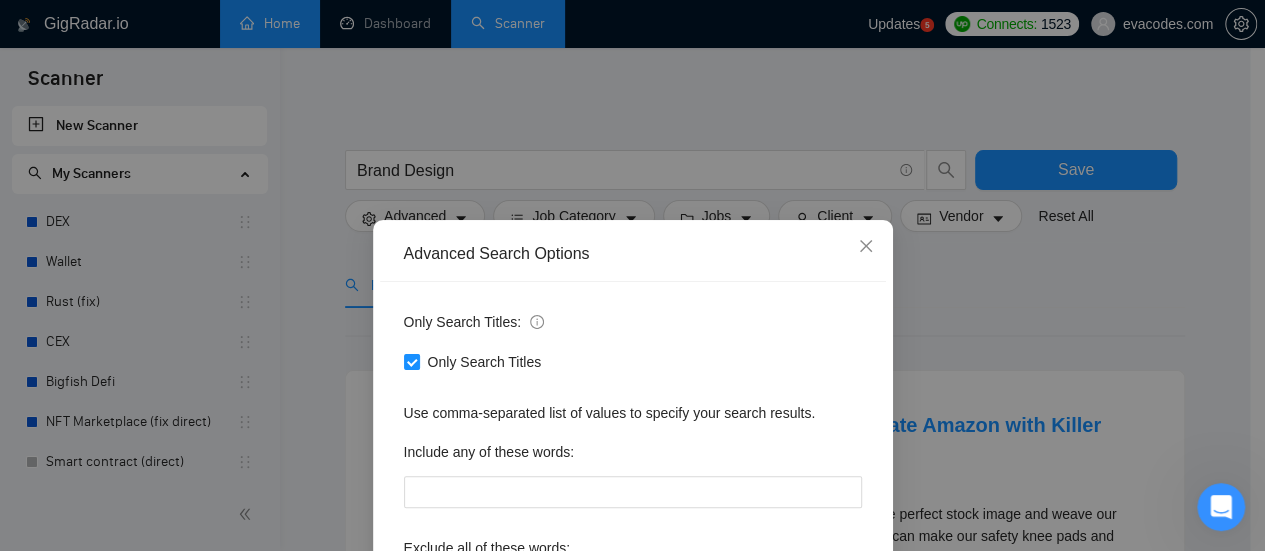 click on "Advanced Search Options Only Search Titles:   Only Search Titles Use comma-separated list of values to specify your search results. Include any of these words: Exclude all of these words: Include skills list in the search:   Also  exclude  on Skills Reset OK" at bounding box center [632, 275] 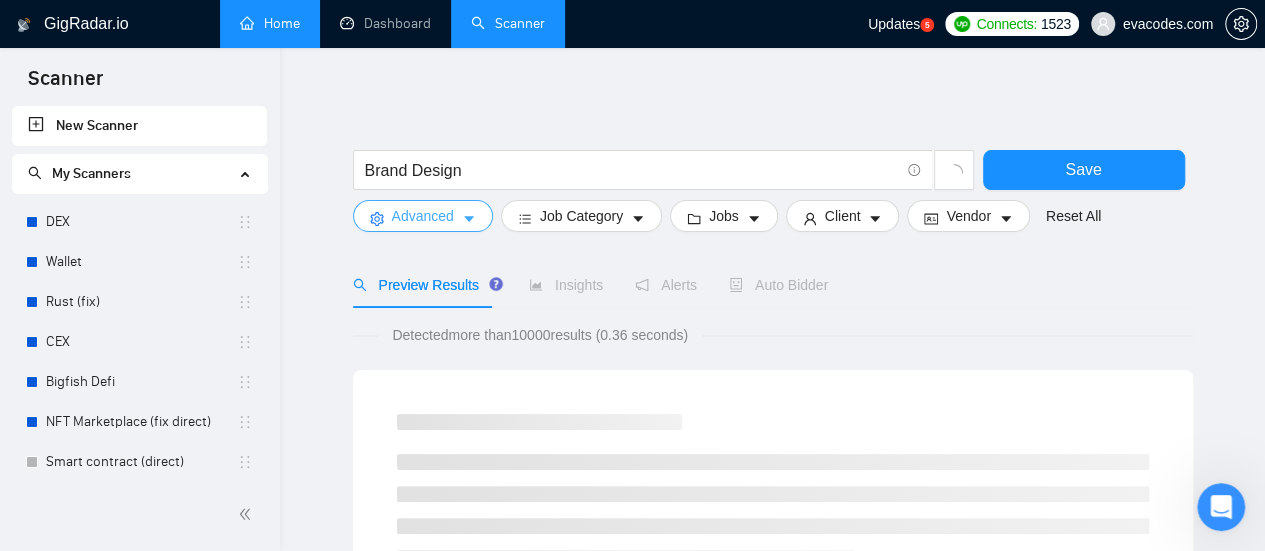 scroll, scrollTop: 0, scrollLeft: 0, axis: both 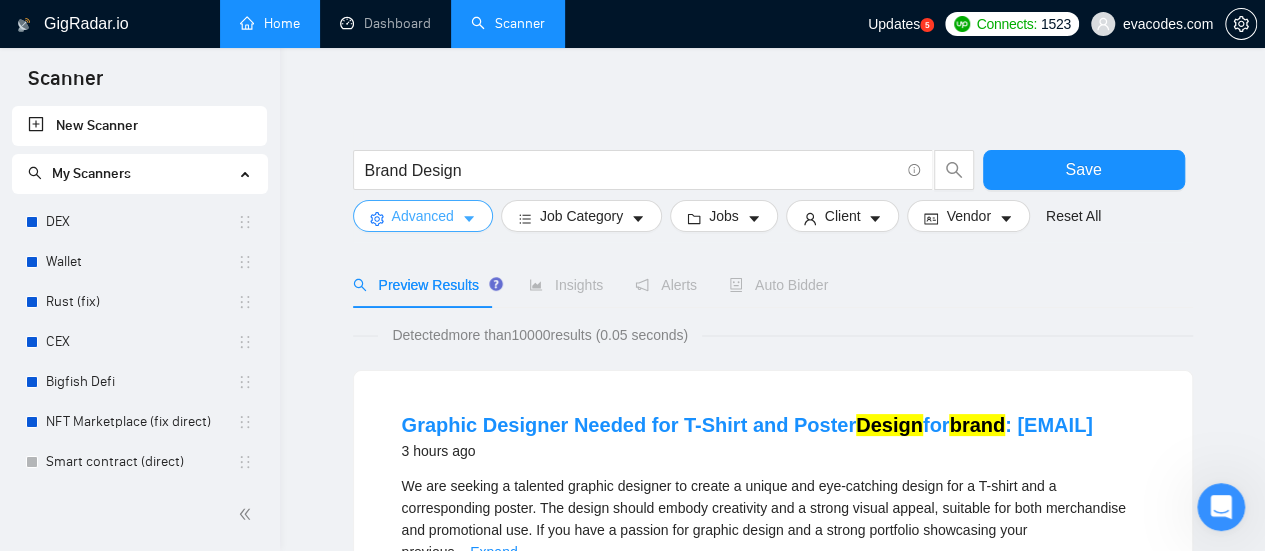 click on "Advanced" at bounding box center (423, 216) 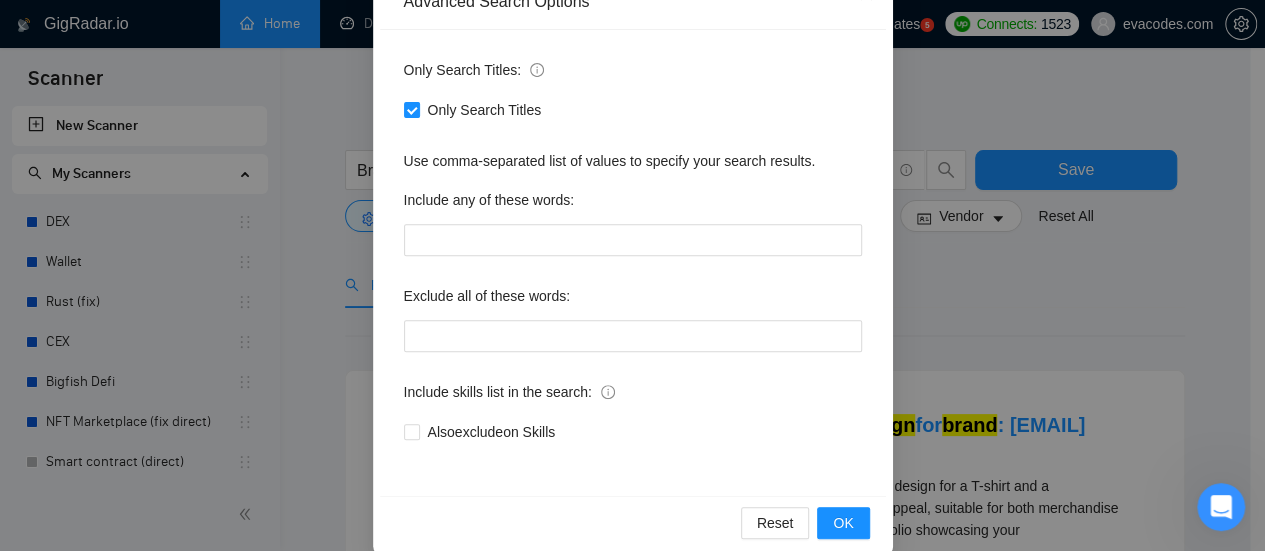scroll, scrollTop: 280, scrollLeft: 0, axis: vertical 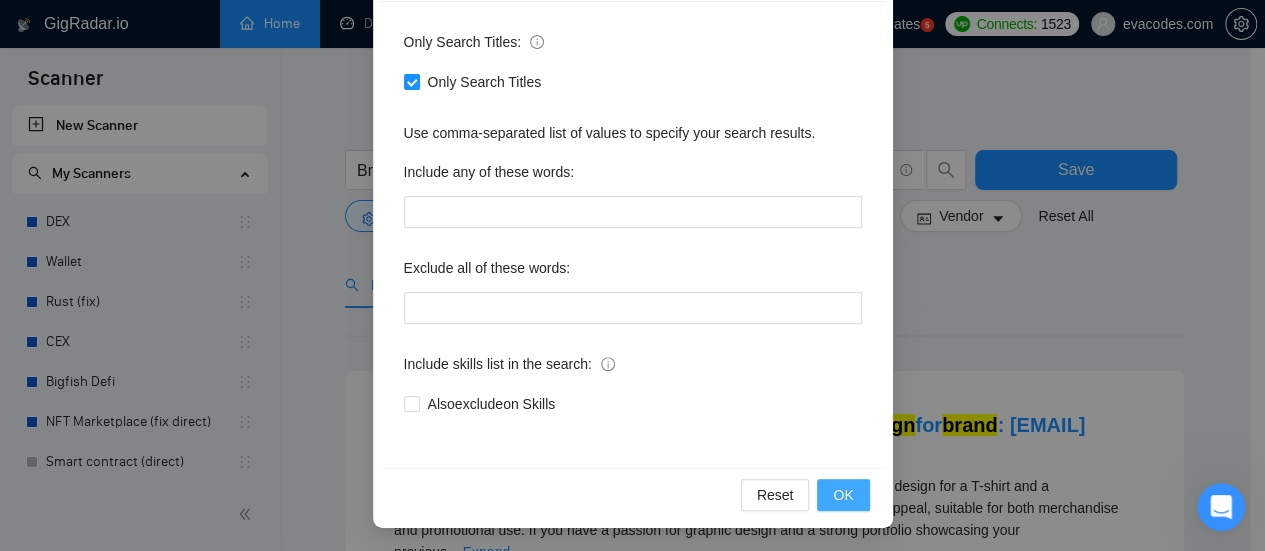 click on "OK" at bounding box center [843, 495] 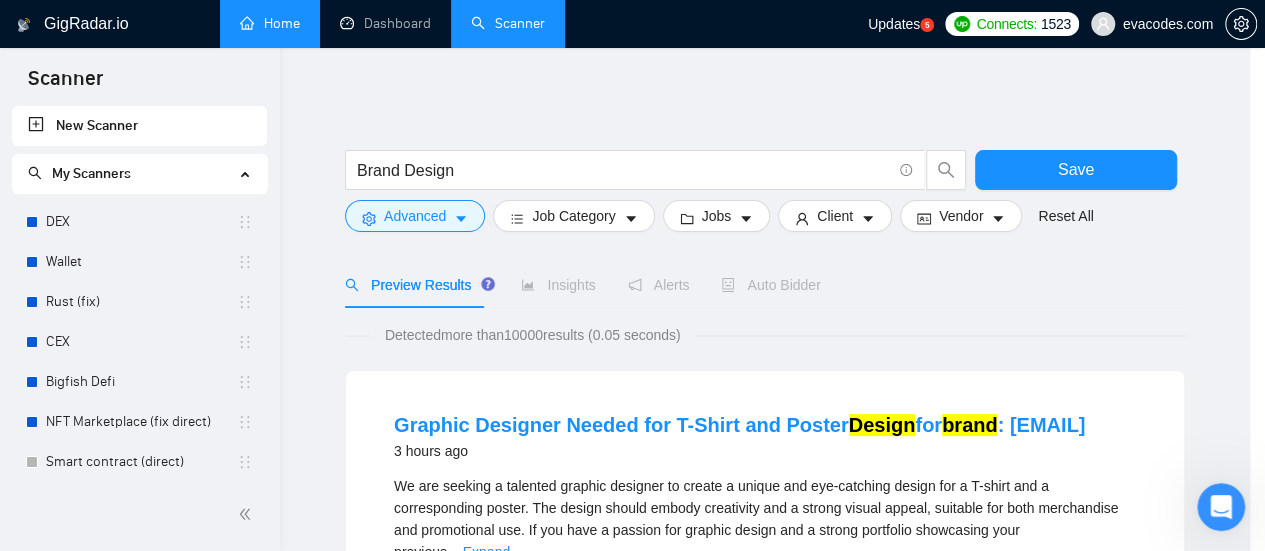 scroll, scrollTop: 180, scrollLeft: 0, axis: vertical 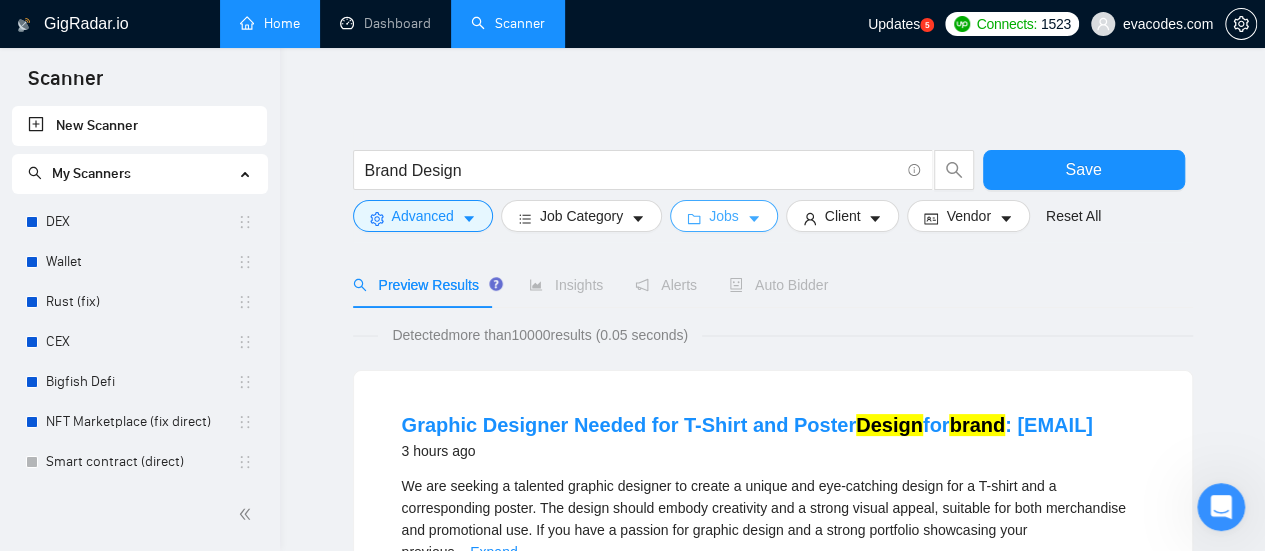 click 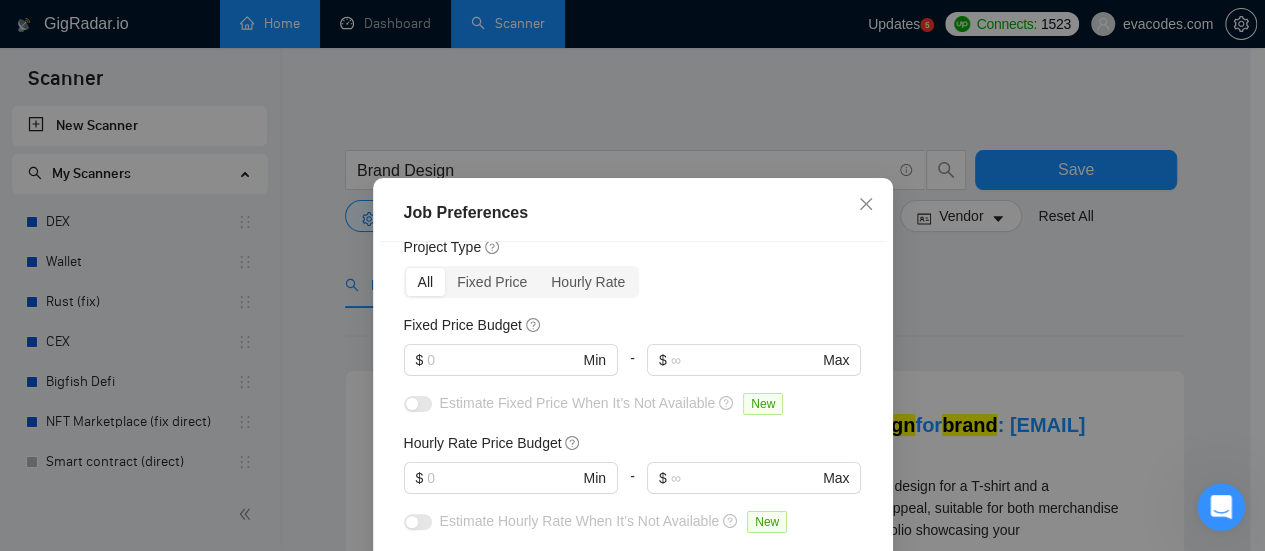scroll, scrollTop: 100, scrollLeft: 0, axis: vertical 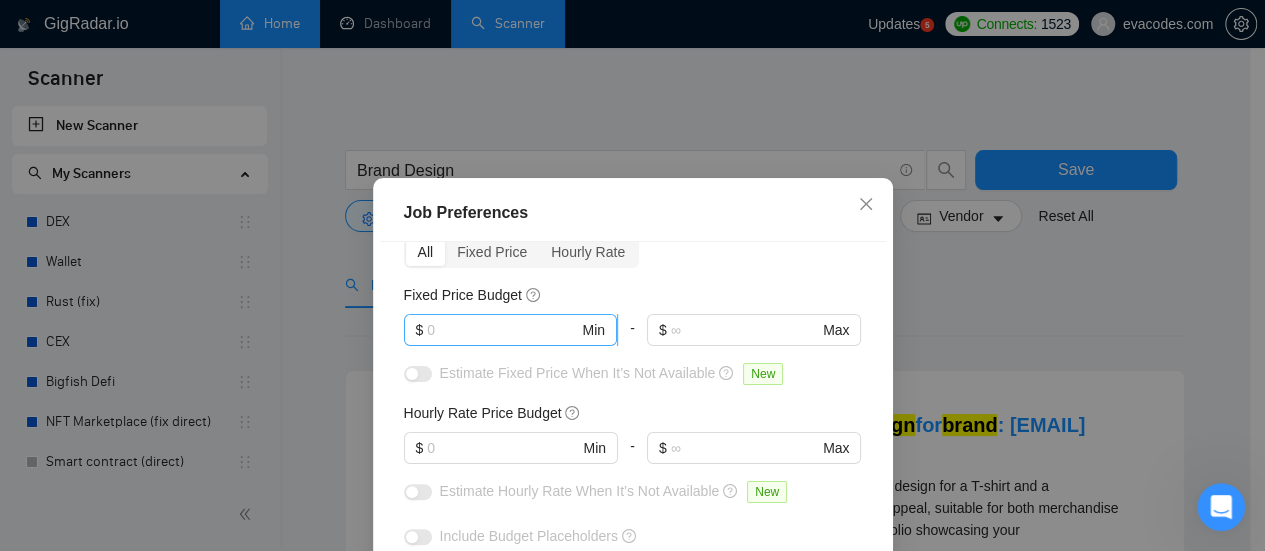 click at bounding box center [502, 330] 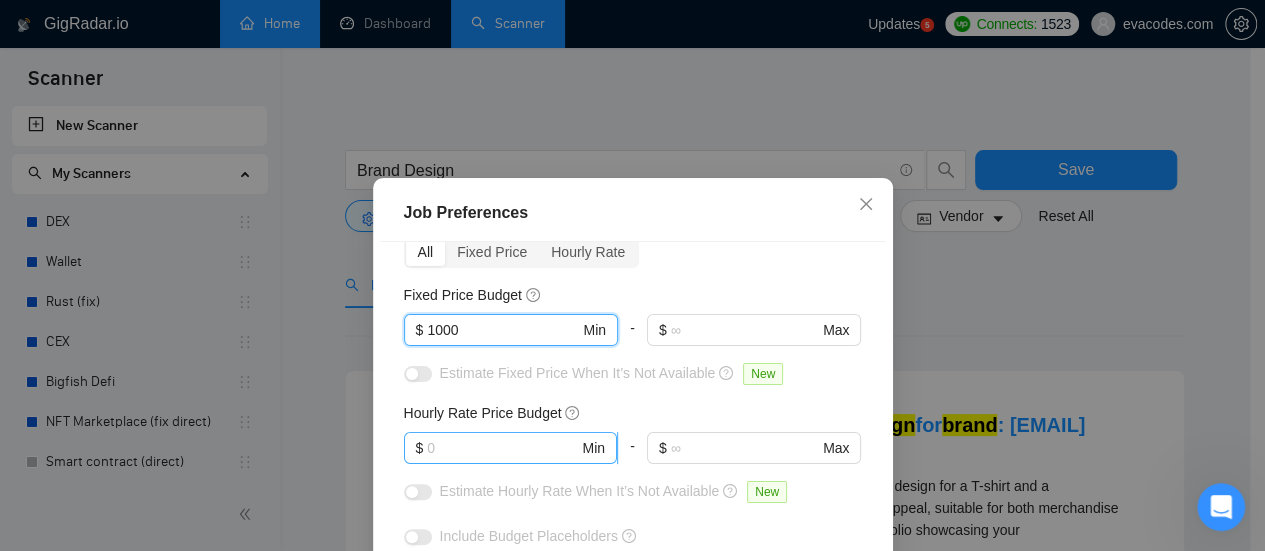 type on "1000" 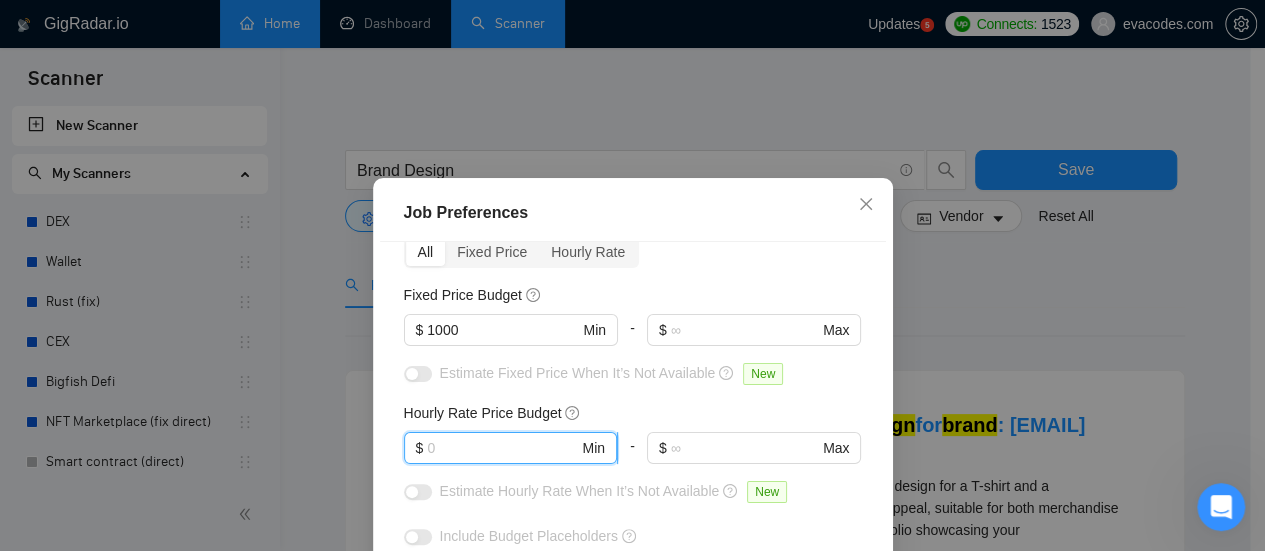 click at bounding box center [502, 448] 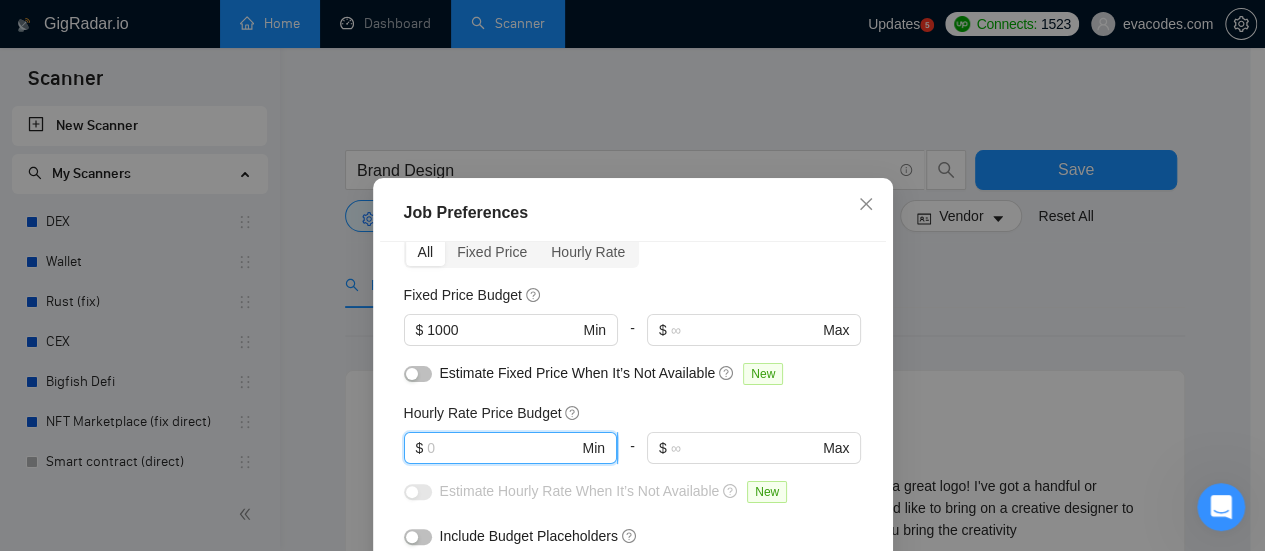click at bounding box center [502, 448] 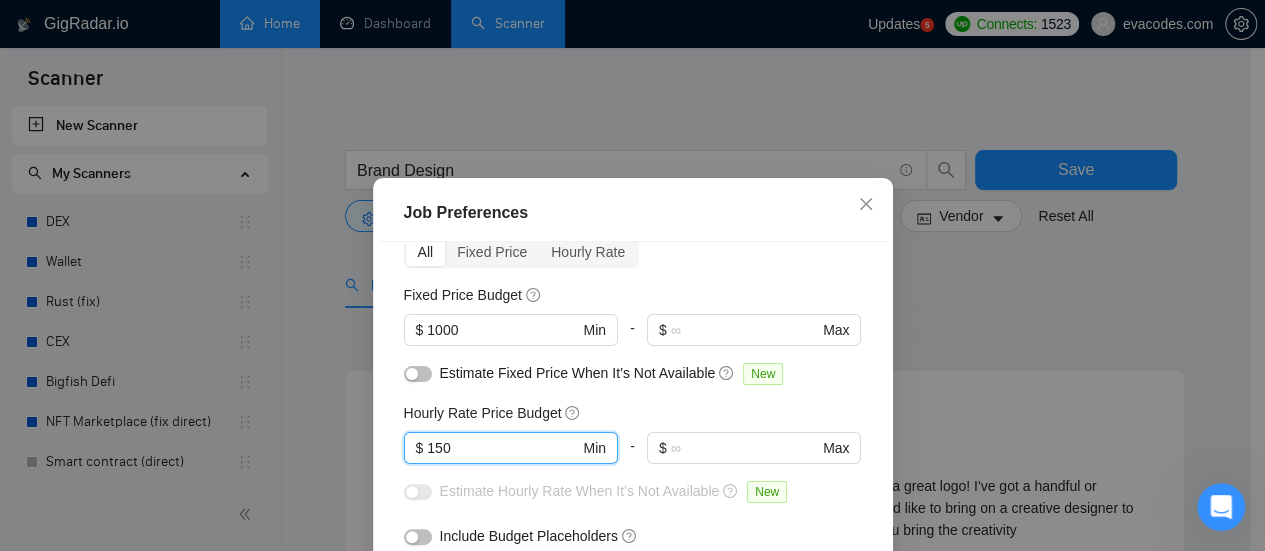 type on "150" 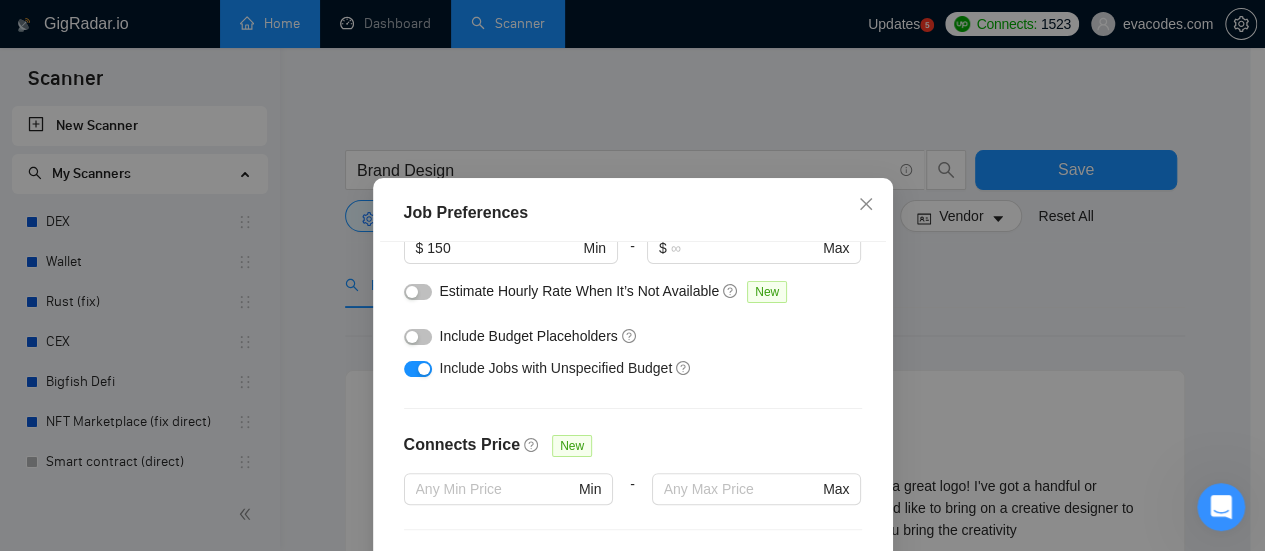 scroll, scrollTop: 400, scrollLeft: 0, axis: vertical 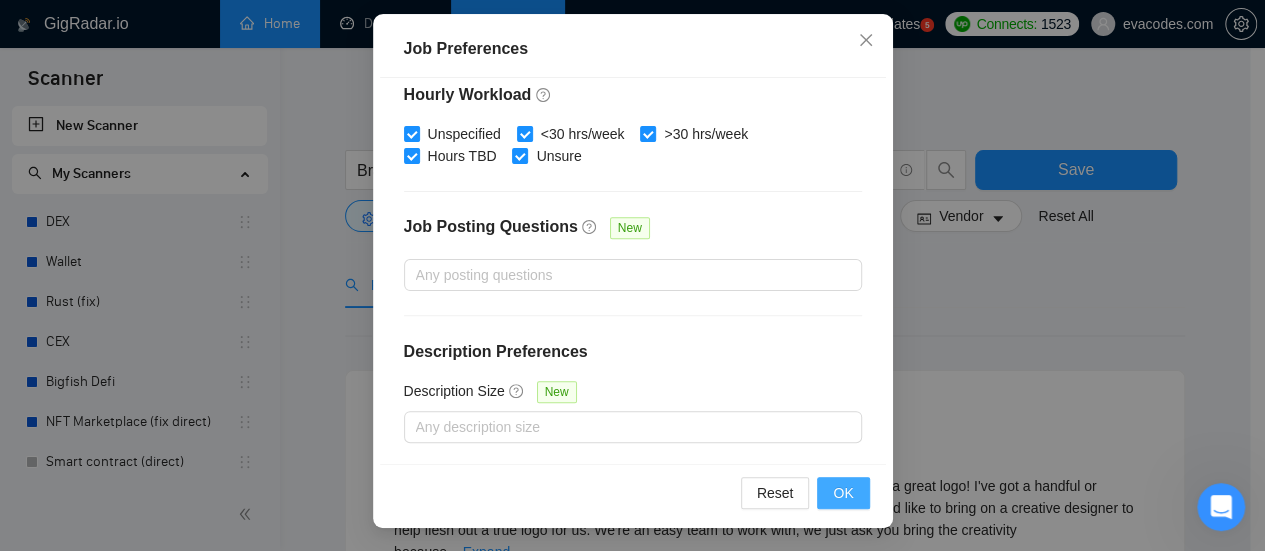 click on "OK" at bounding box center (843, 493) 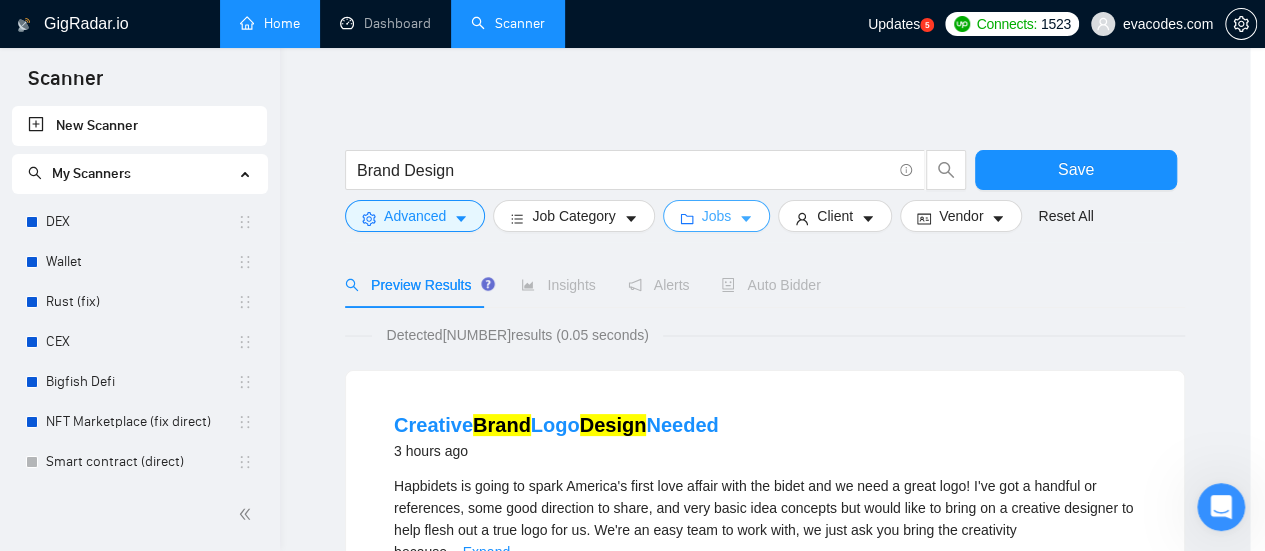 scroll, scrollTop: 0, scrollLeft: 0, axis: both 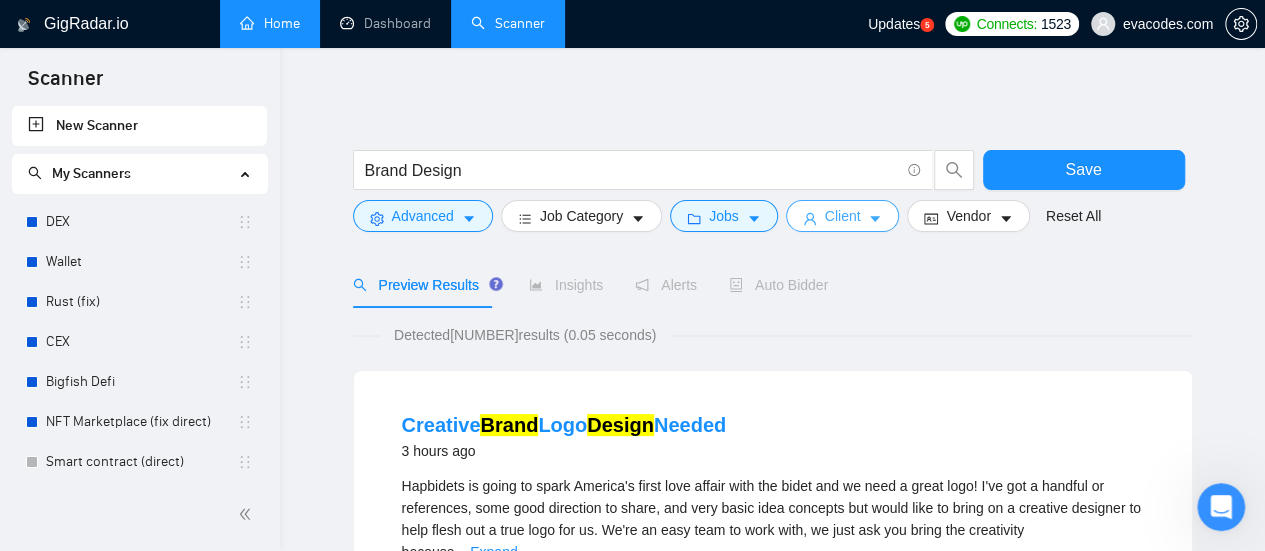 click on "Client" at bounding box center (843, 216) 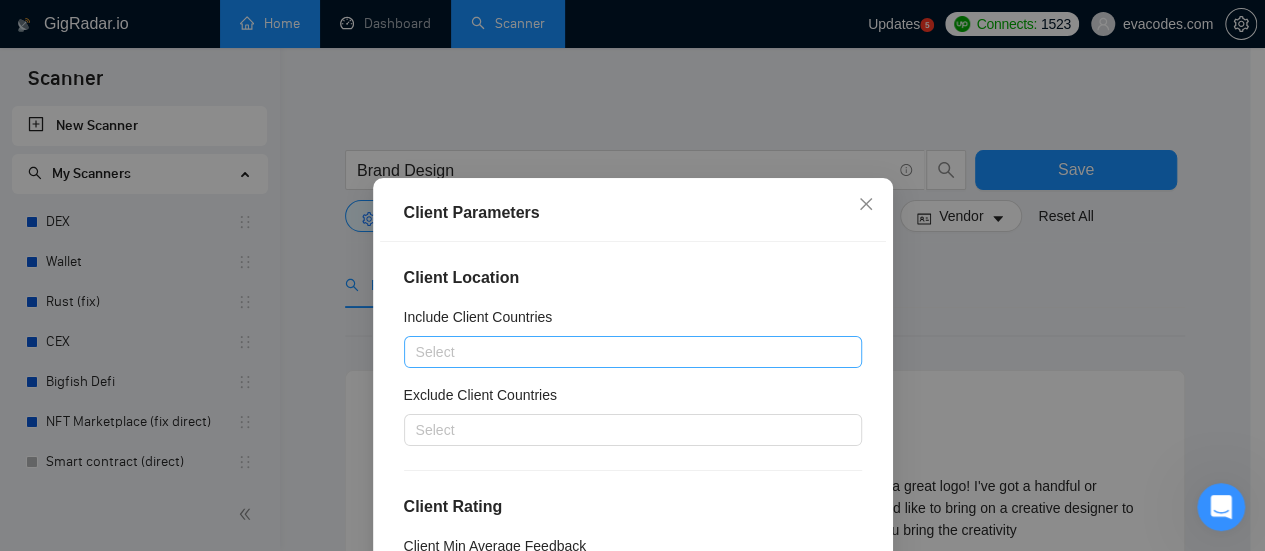 click at bounding box center (623, 352) 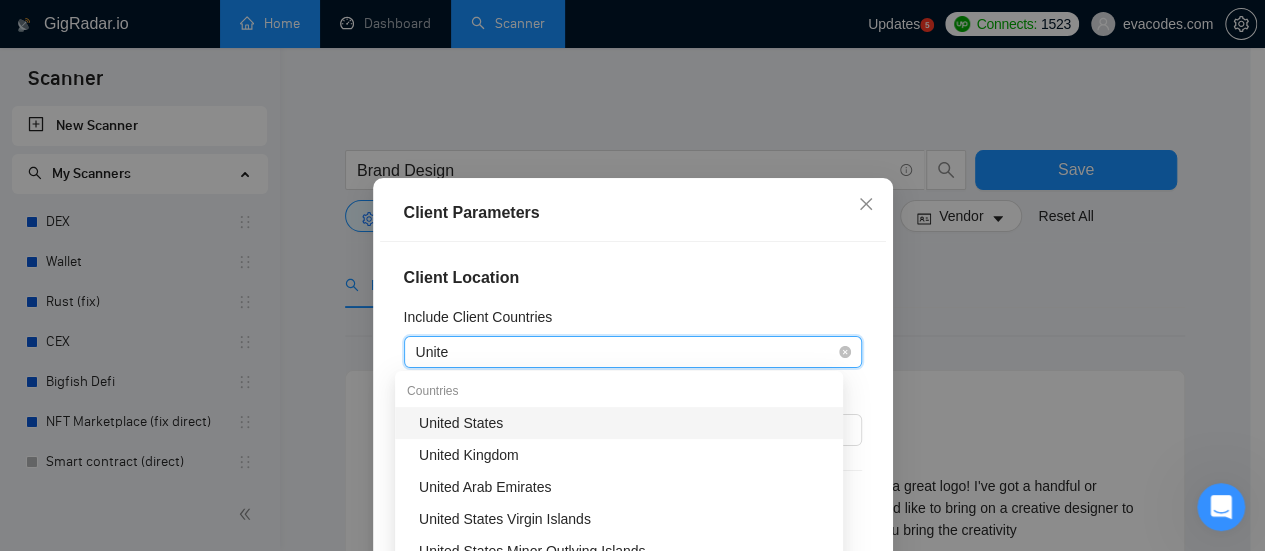 type on "United" 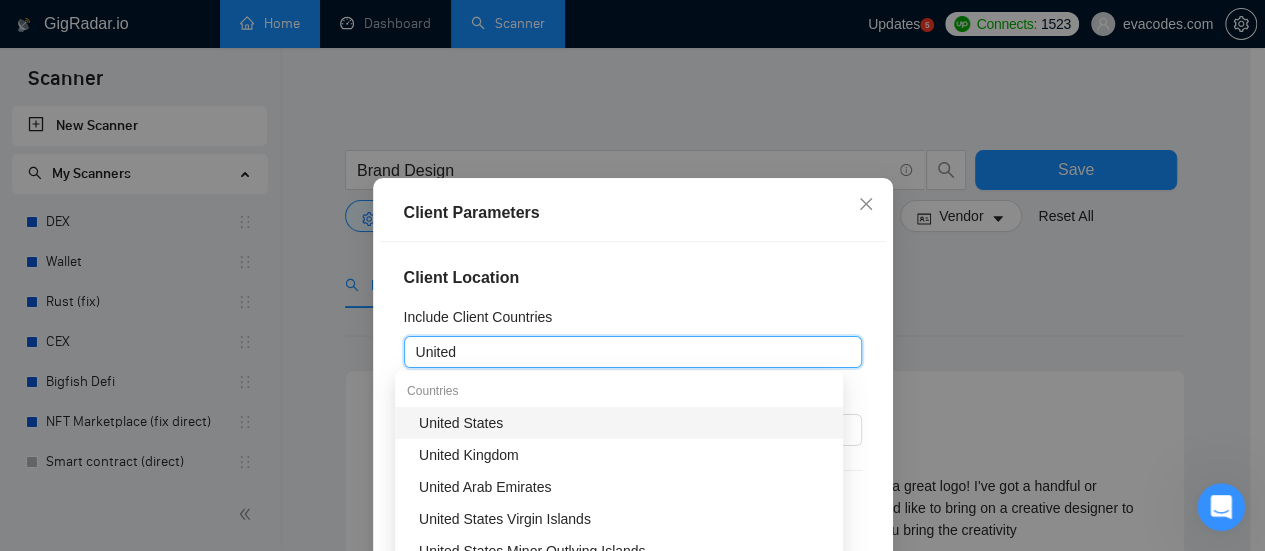 click on "United States" at bounding box center [625, 423] 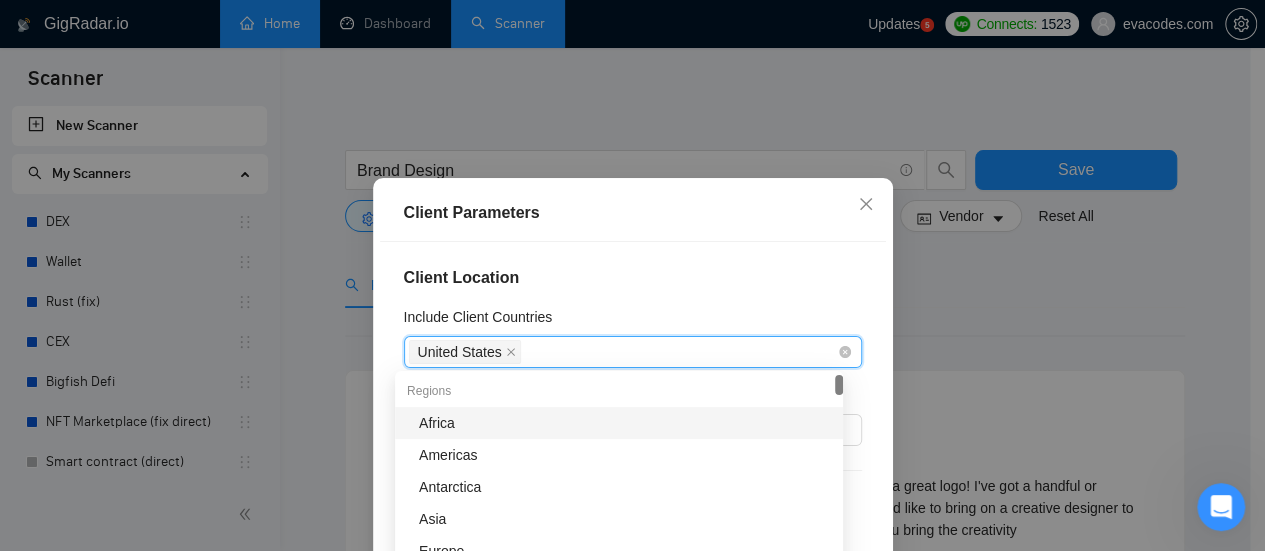 click on "United States" at bounding box center [623, 352] 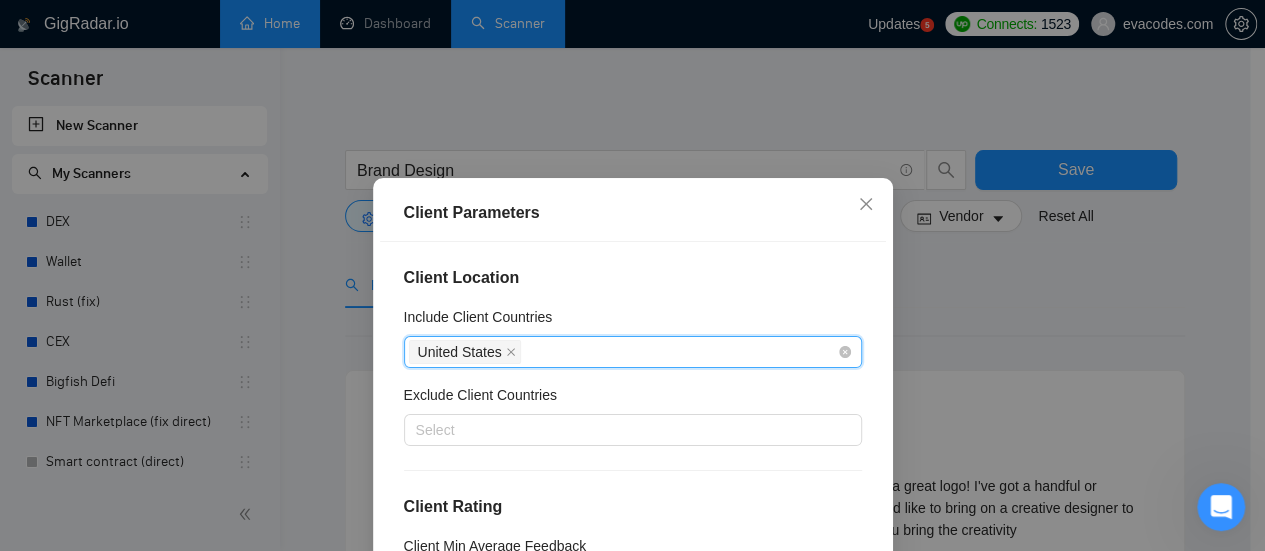 click on "United States" at bounding box center [623, 352] 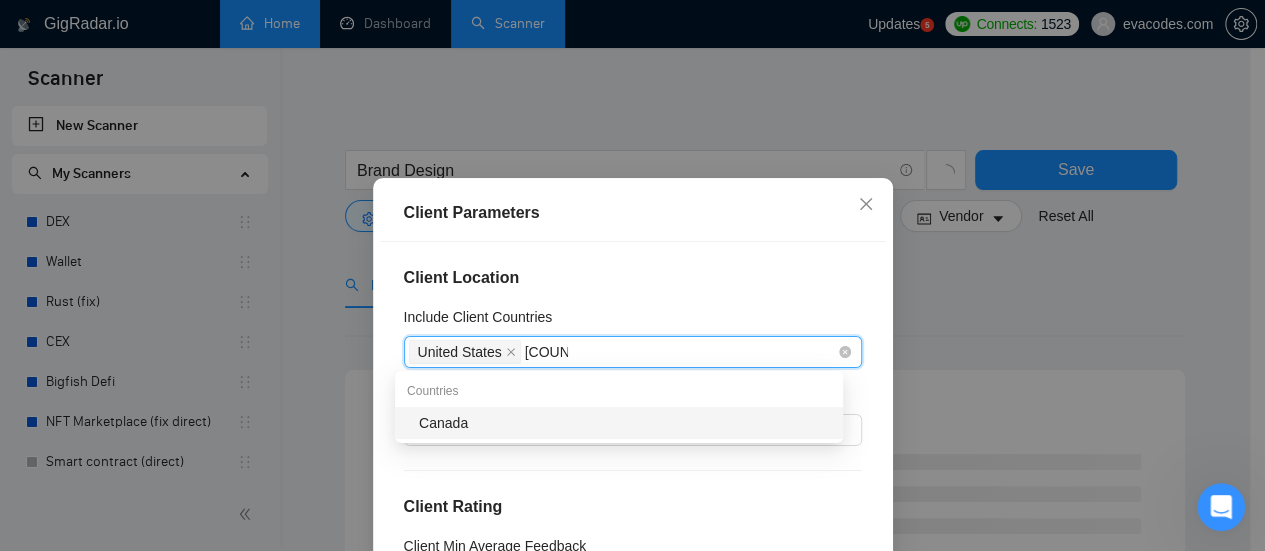 type on "Canada" 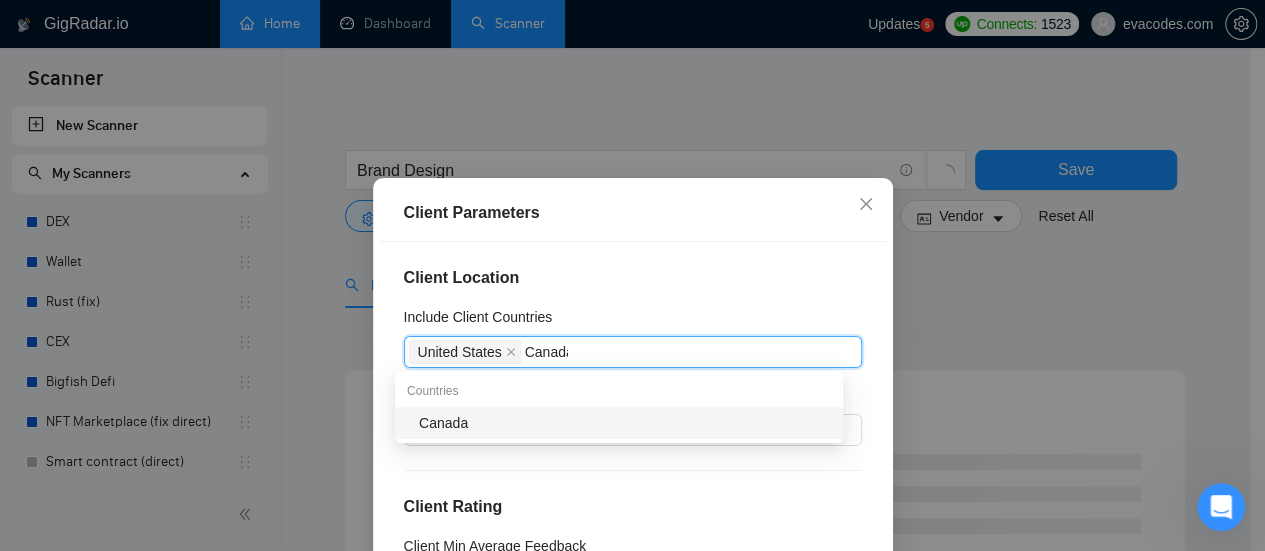 click on "Canada" at bounding box center (625, 423) 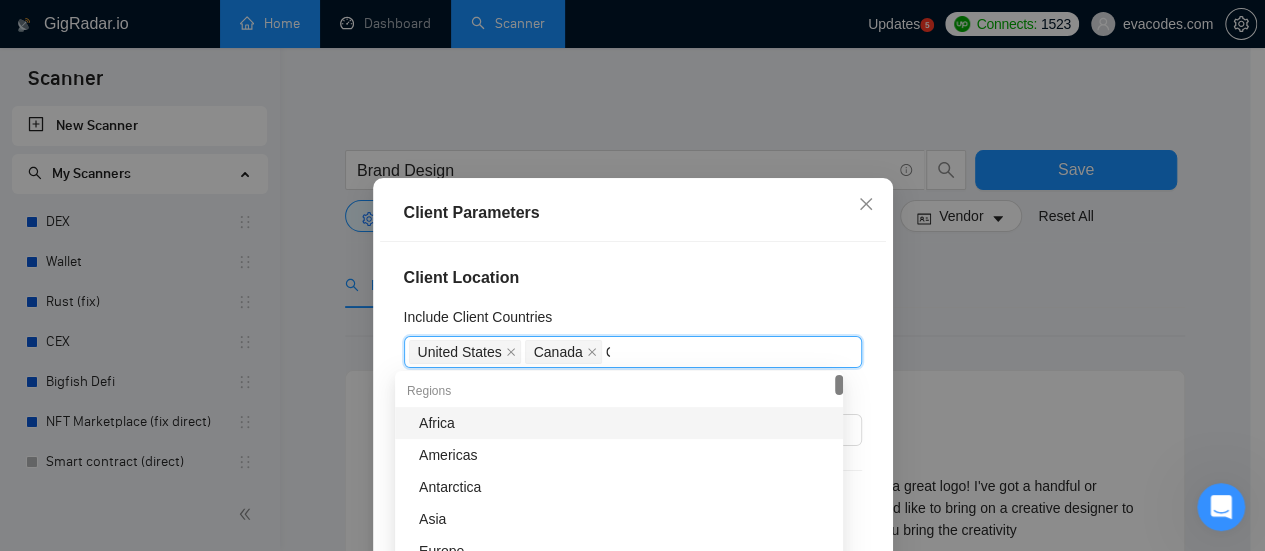 type 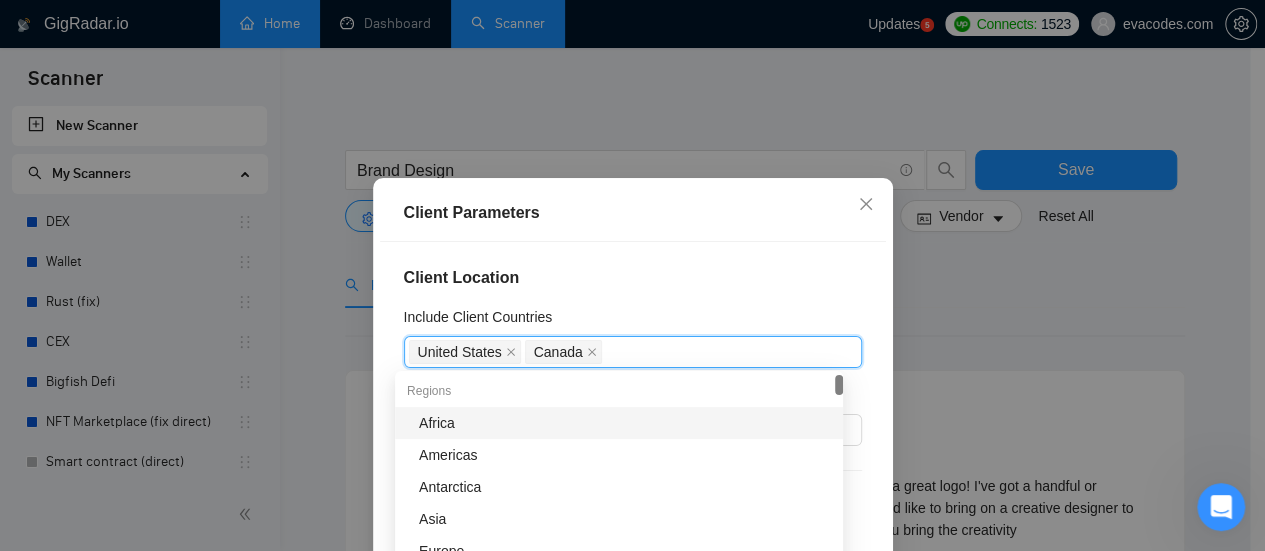 click on "Client Location" at bounding box center (633, 278) 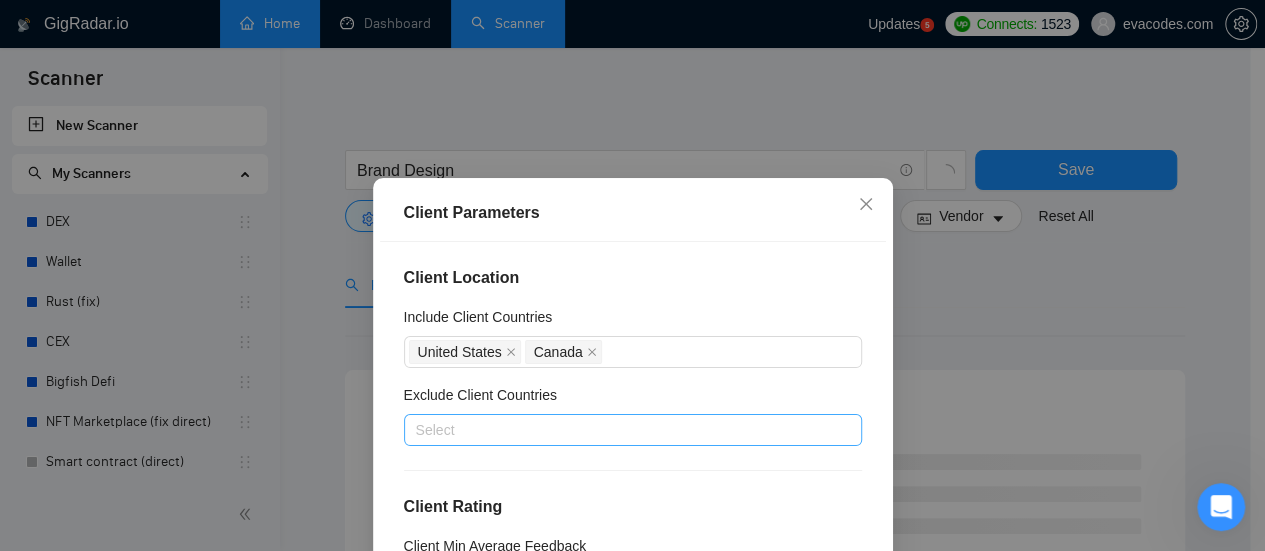 click at bounding box center (623, 430) 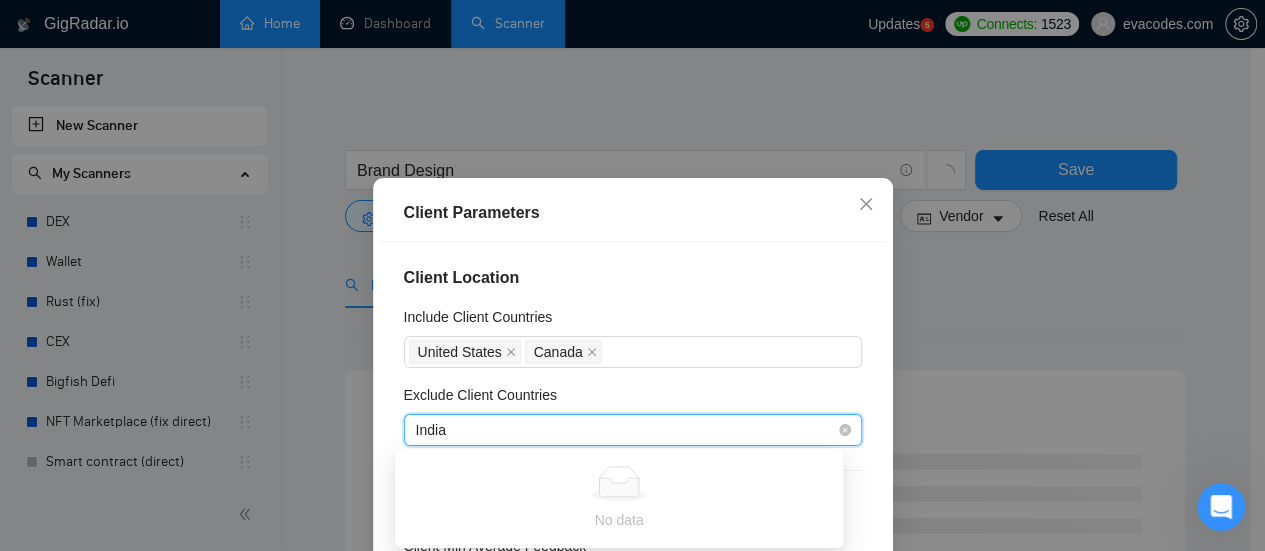 type on "India" 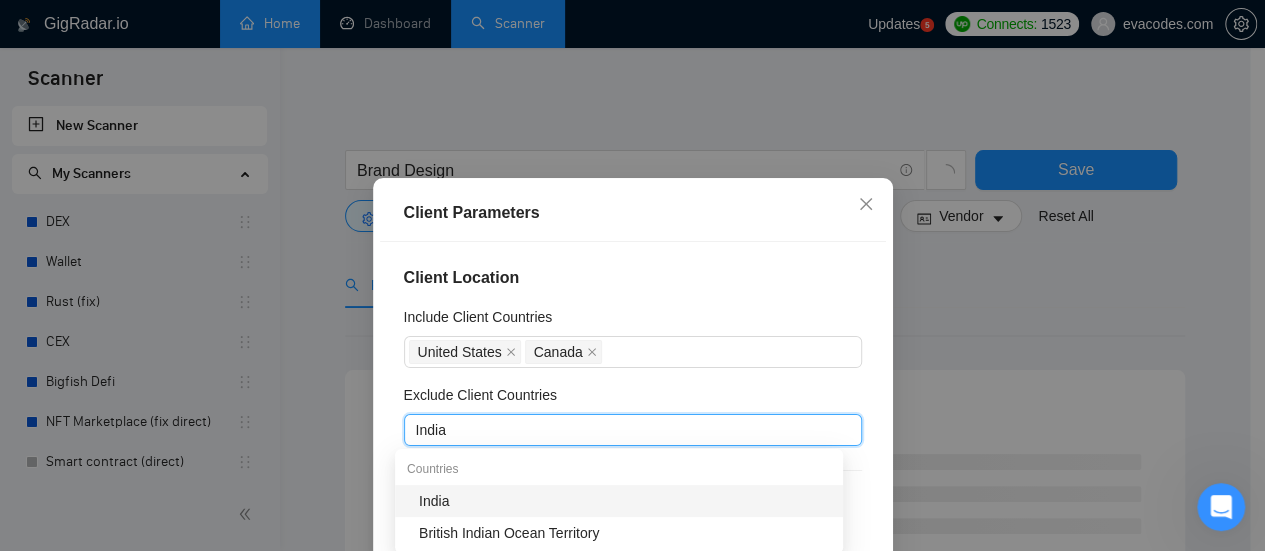 click on "India" at bounding box center [625, 501] 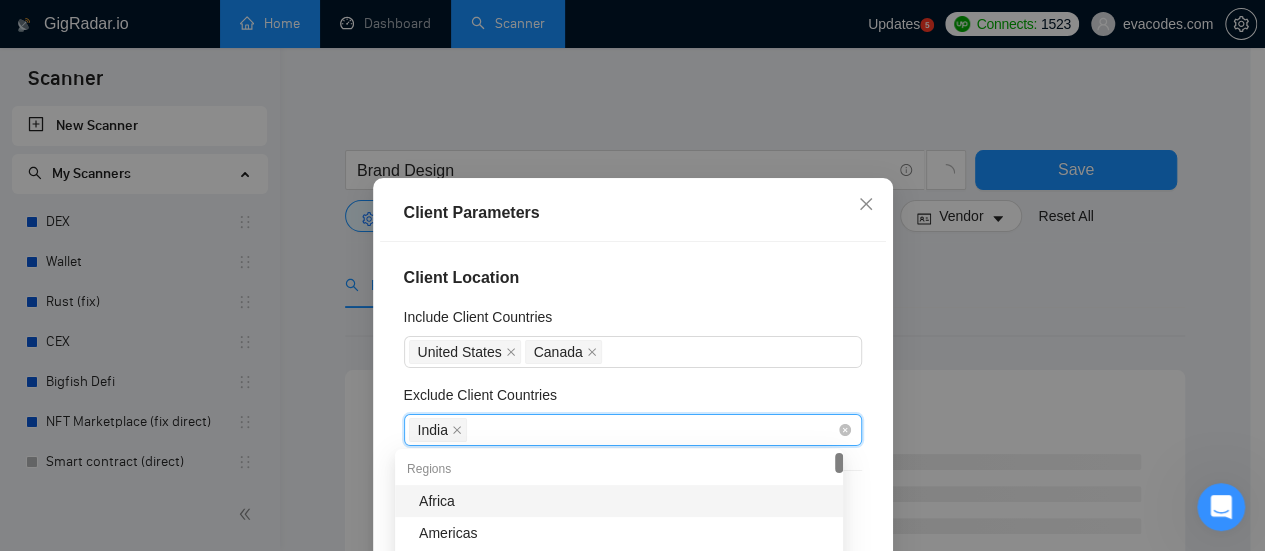 click on "India" at bounding box center [623, 430] 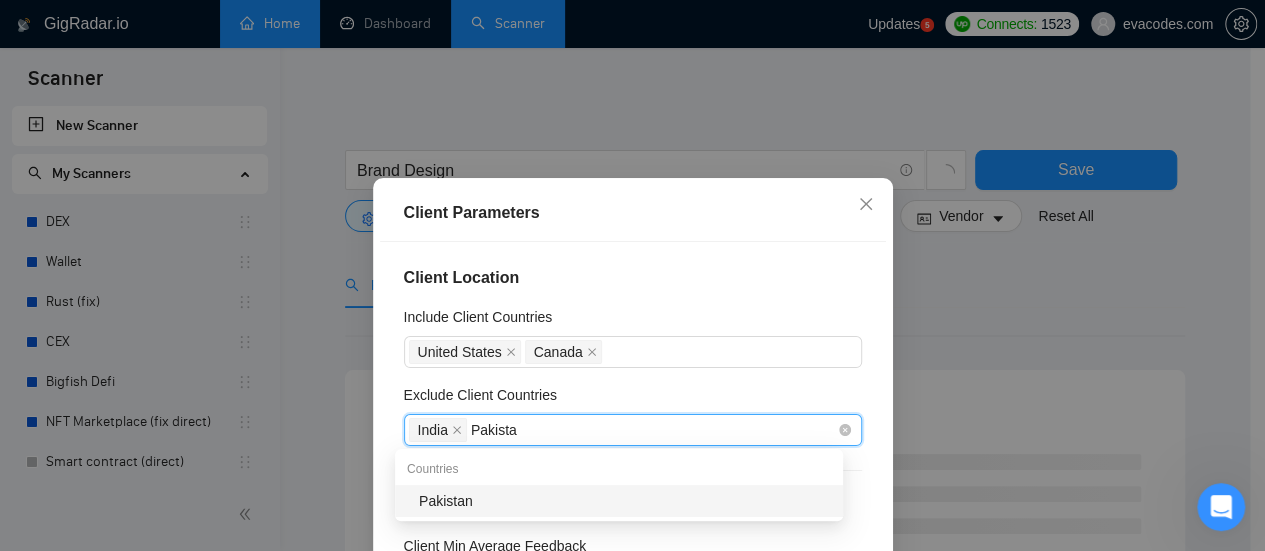 type on "Pakistan" 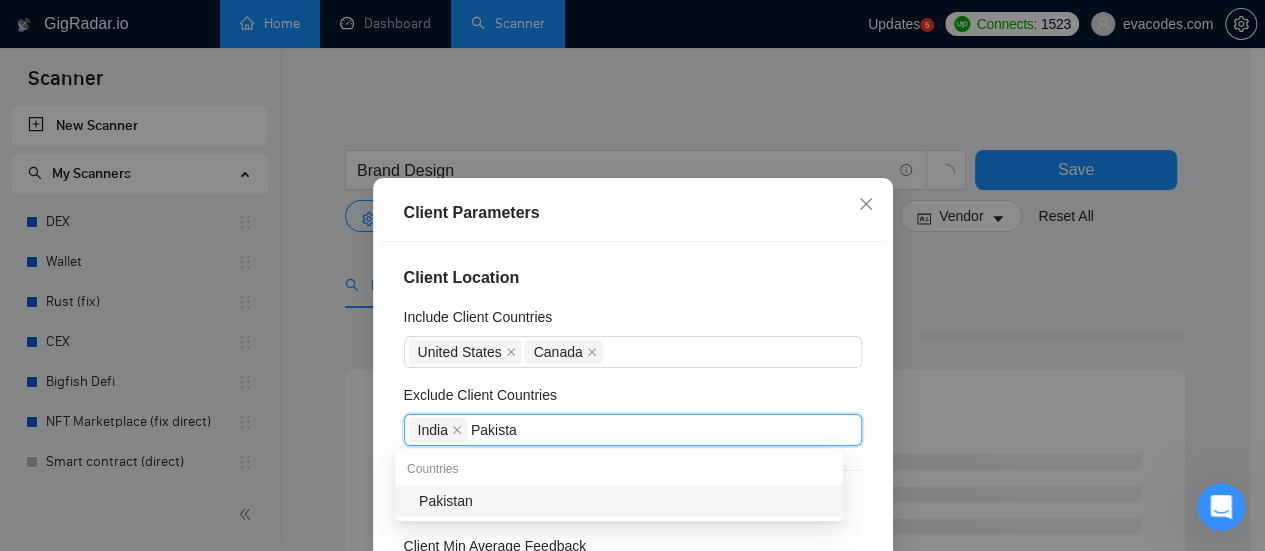 click on "Pakistan" at bounding box center (625, 501) 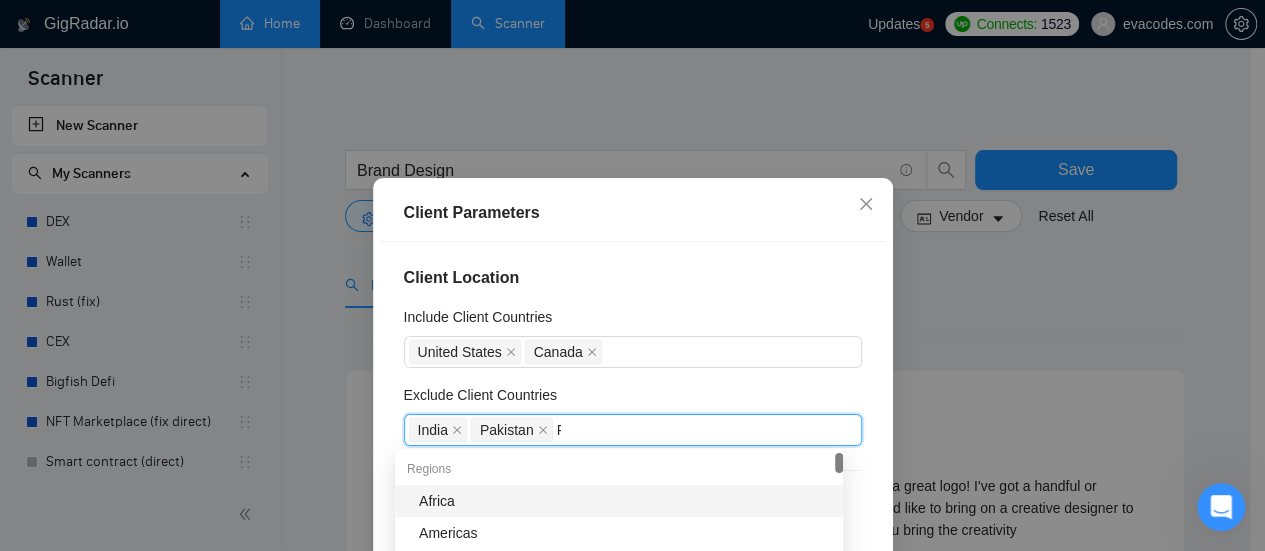 type 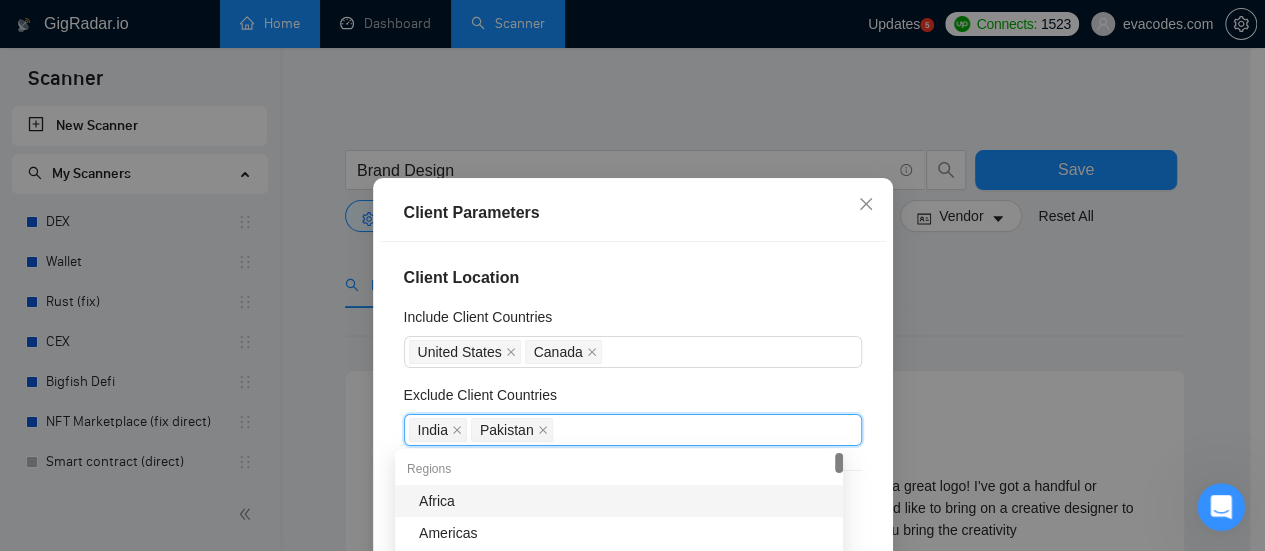 click on "Client Location Include Client Countries [COUNTRY] [COUNTRY] &nbsp; Exclude Client Countries India Pakistan &nbsp; Client Rating Client Min Average Feedback Include clients with no feedback Client Payment Details Payment Verified Hire Rate Stats &nbsp; Client Total Spent $ Min - $ Max Client Hire Rate New &nbsp; Any hire rate &nbsp; Avg Hourly Rate Paid New $ Min - $ Max Include Clients without Sufficient History Client Profile Client Industry New &nbsp; Any industry Client Company Size &nbsp; Any company size Enterprise Clients New &nbsp; Any clients" at bounding box center (633, 435) 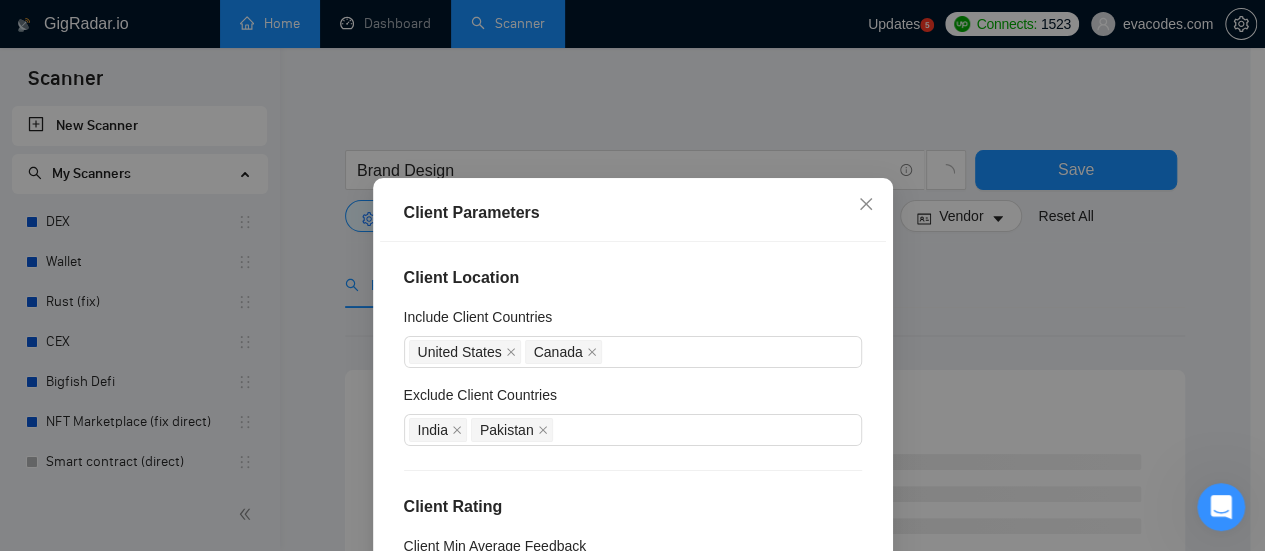scroll, scrollTop: 164, scrollLeft: 0, axis: vertical 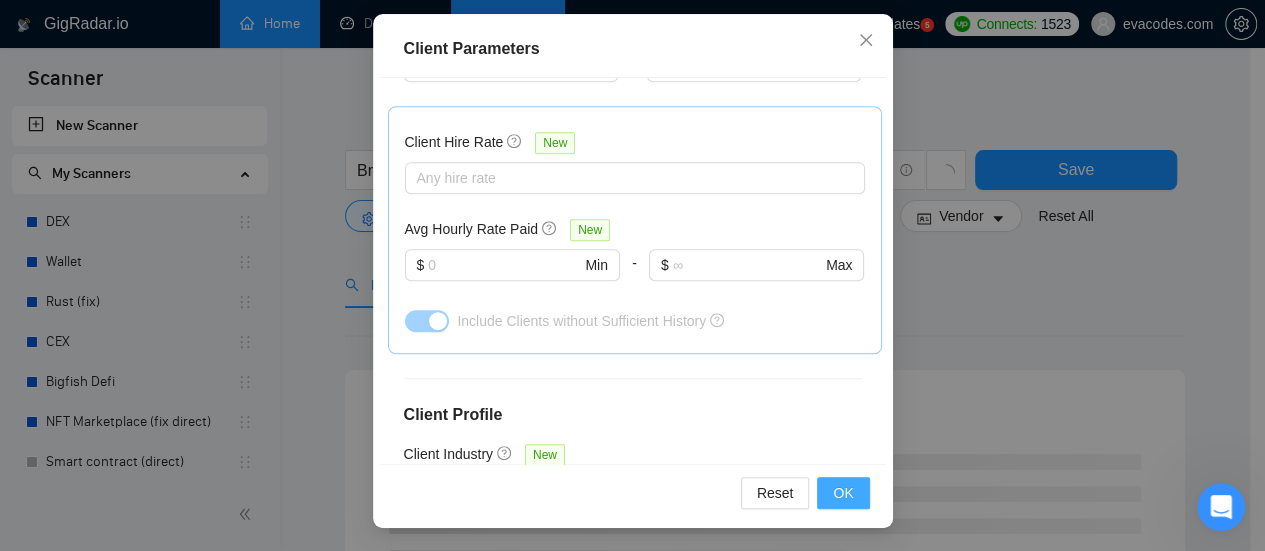 click on "OK" at bounding box center [843, 493] 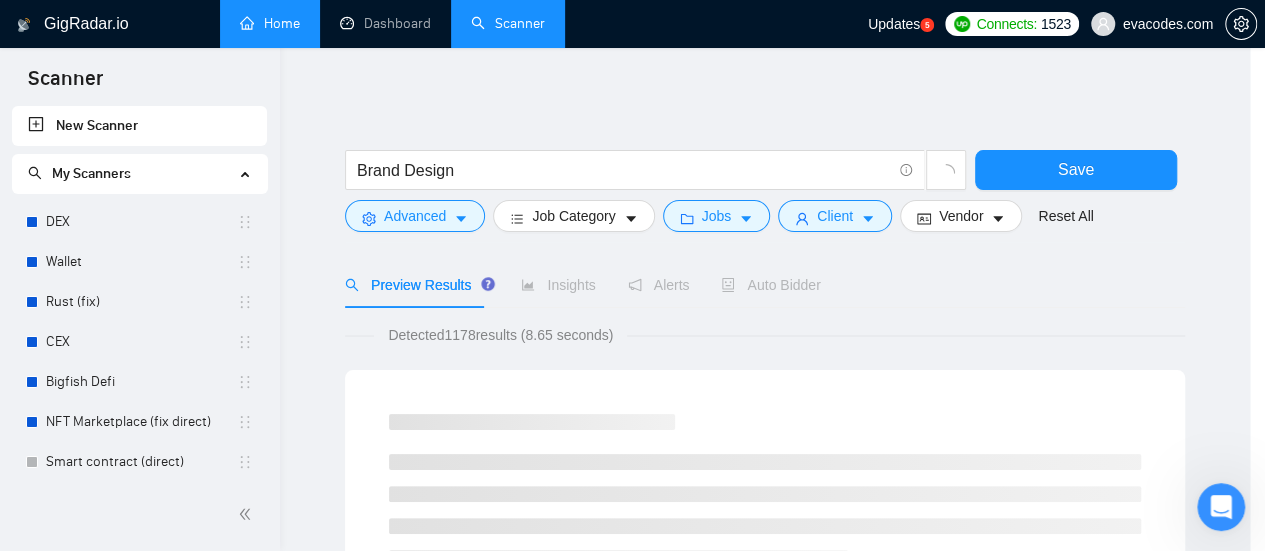 scroll, scrollTop: 106, scrollLeft: 0, axis: vertical 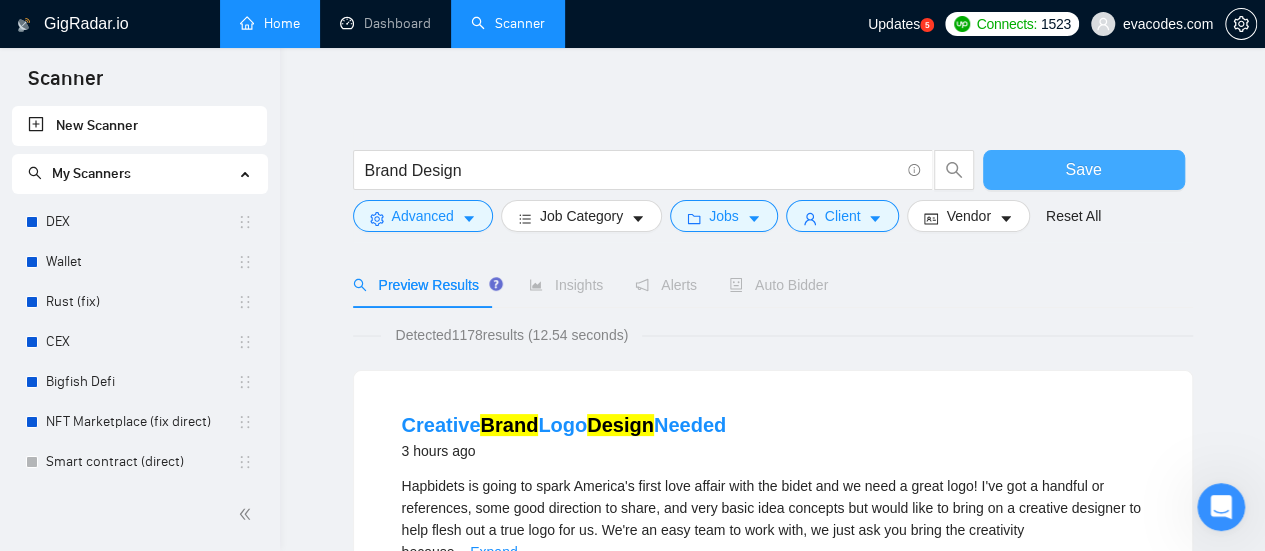 click on "Save" at bounding box center (1083, 169) 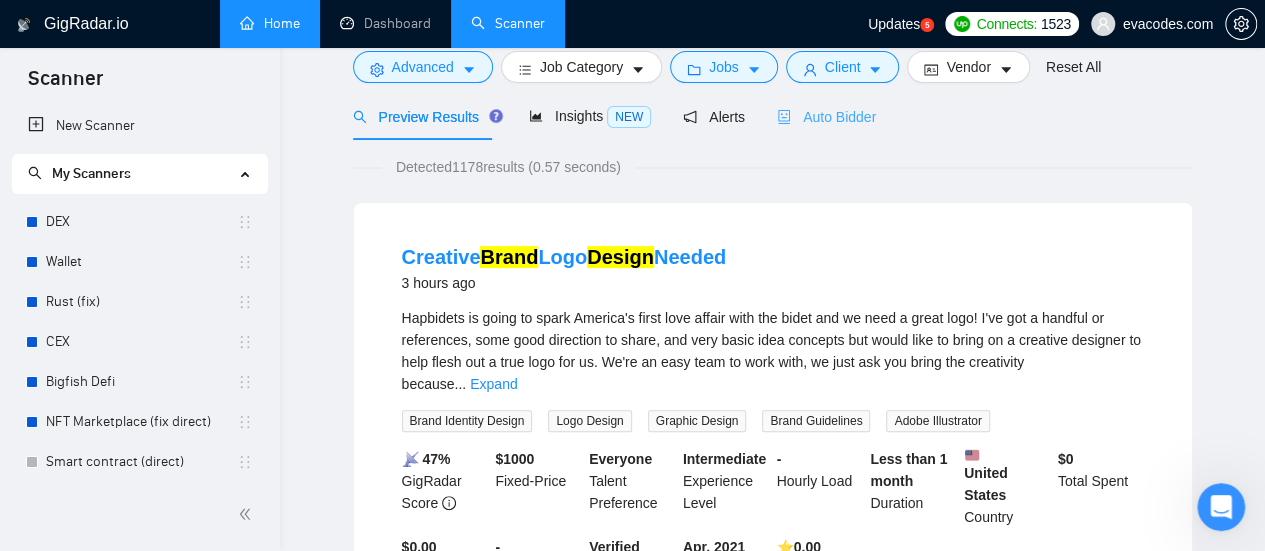 scroll, scrollTop: 0, scrollLeft: 0, axis: both 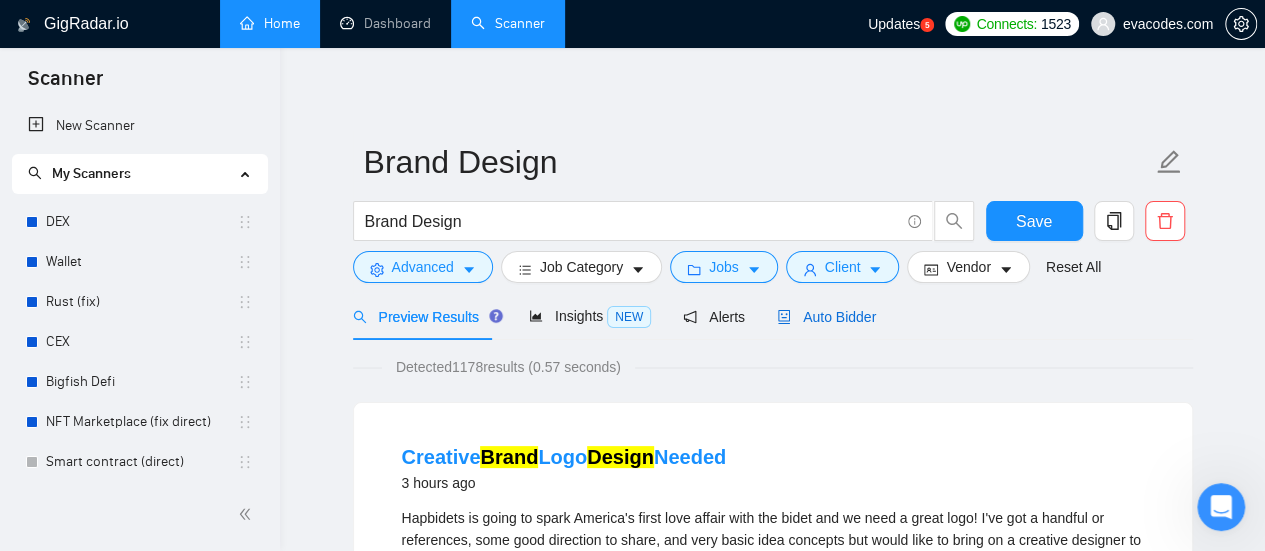 drag, startPoint x: 807, startPoint y: 319, endPoint x: 944, endPoint y: 319, distance: 137 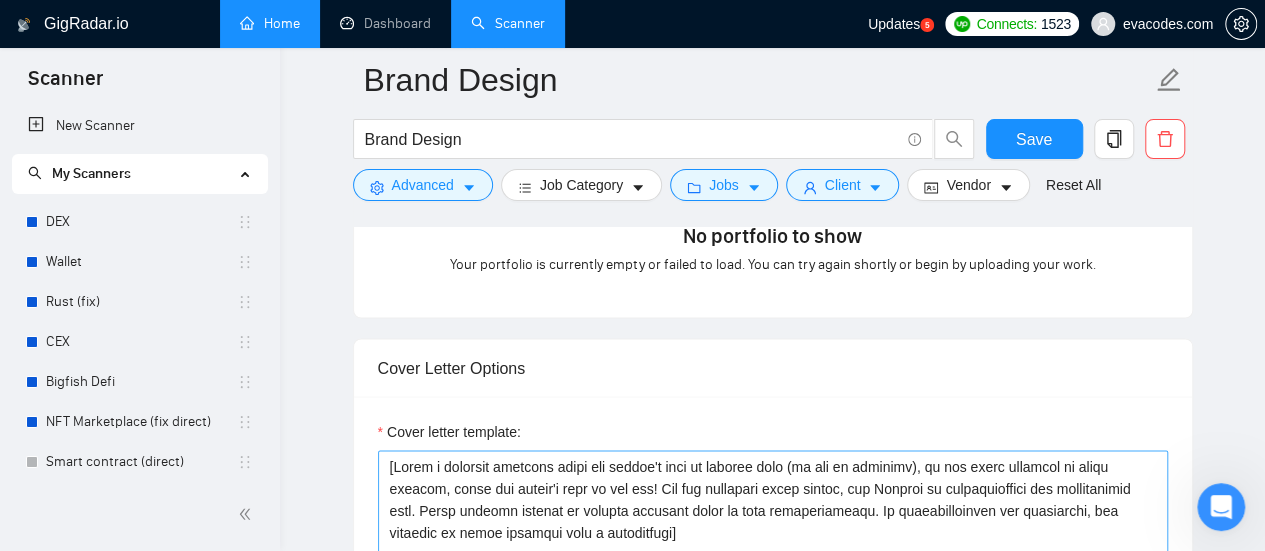 scroll, scrollTop: 1700, scrollLeft: 0, axis: vertical 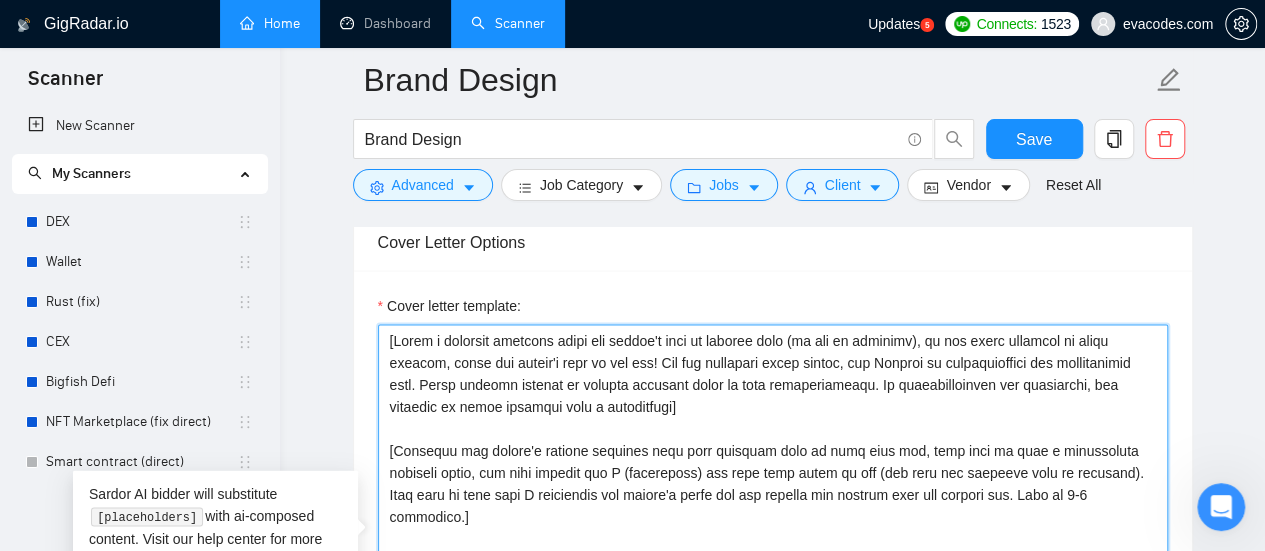 drag, startPoint x: 384, startPoint y: 334, endPoint x: 398, endPoint y: 337, distance: 14.3178215 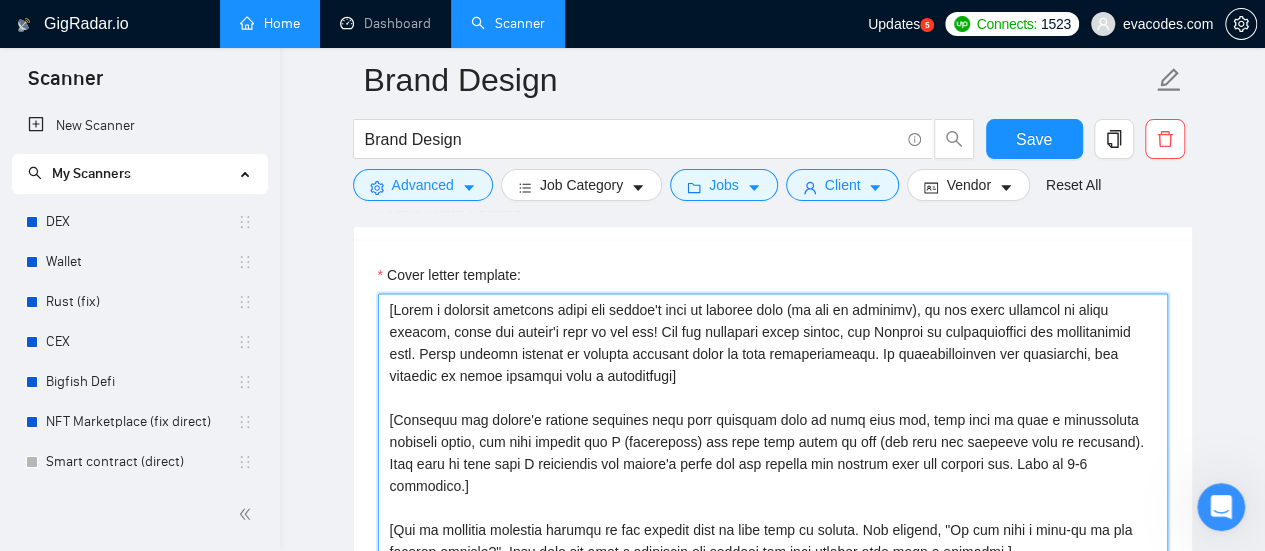 scroll, scrollTop: 1700, scrollLeft: 0, axis: vertical 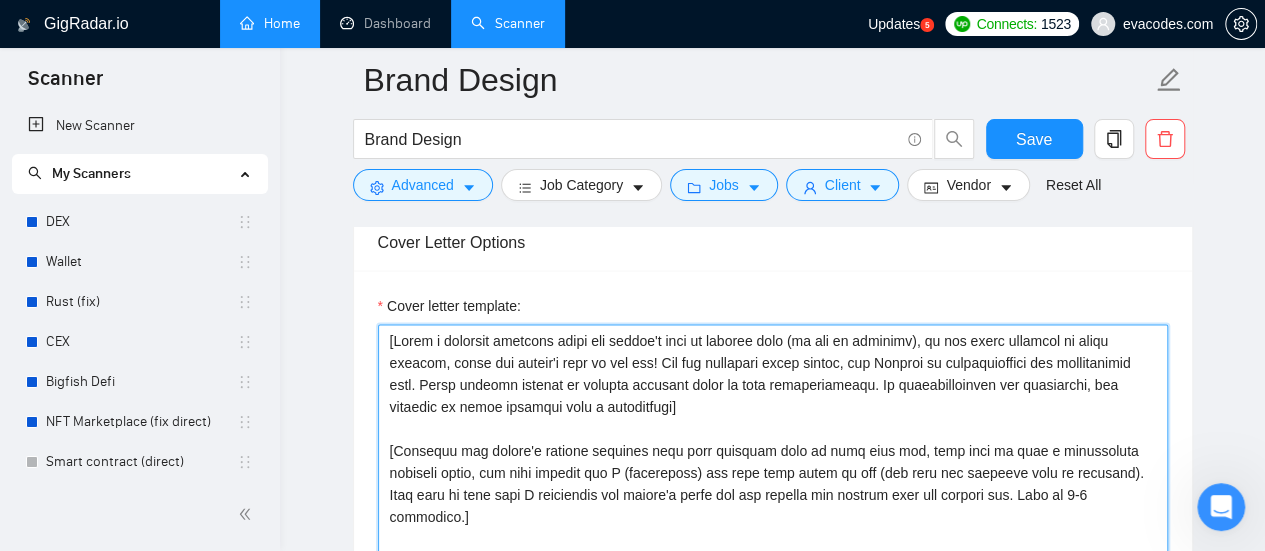 click on "Cover letter template:" at bounding box center (773, 549) 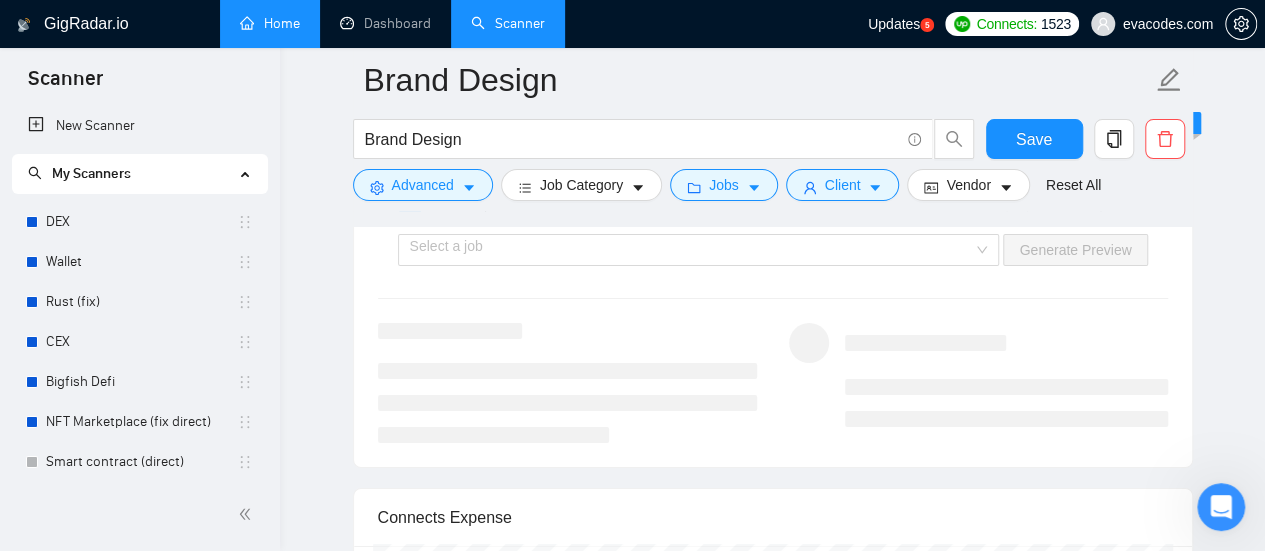 scroll, scrollTop: 3200, scrollLeft: 0, axis: vertical 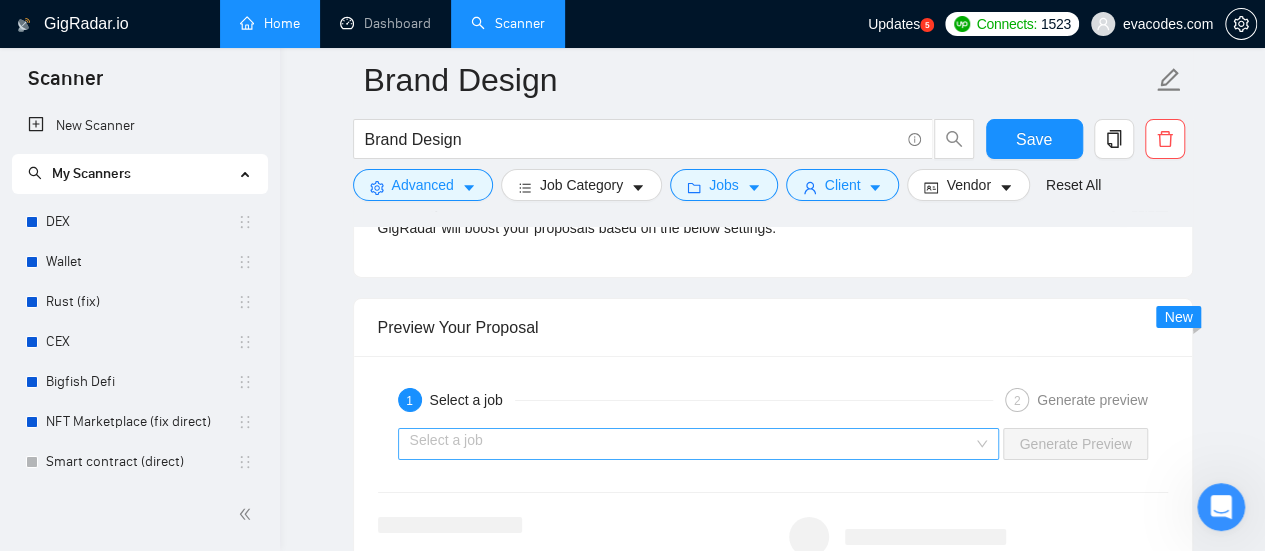 click at bounding box center [692, 444] 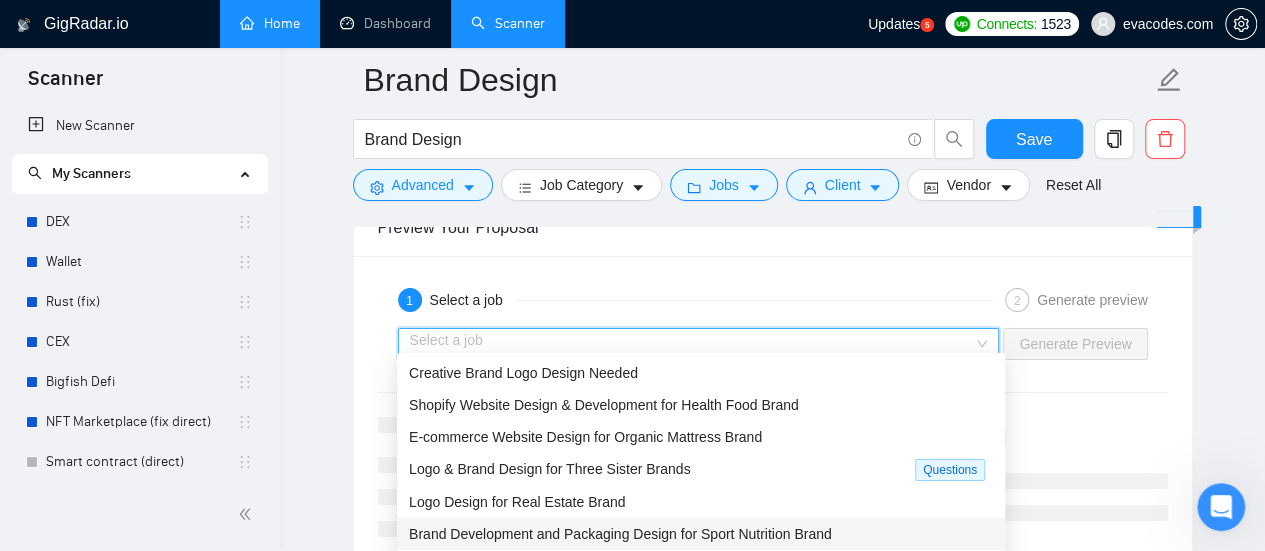 scroll, scrollTop: 3400, scrollLeft: 0, axis: vertical 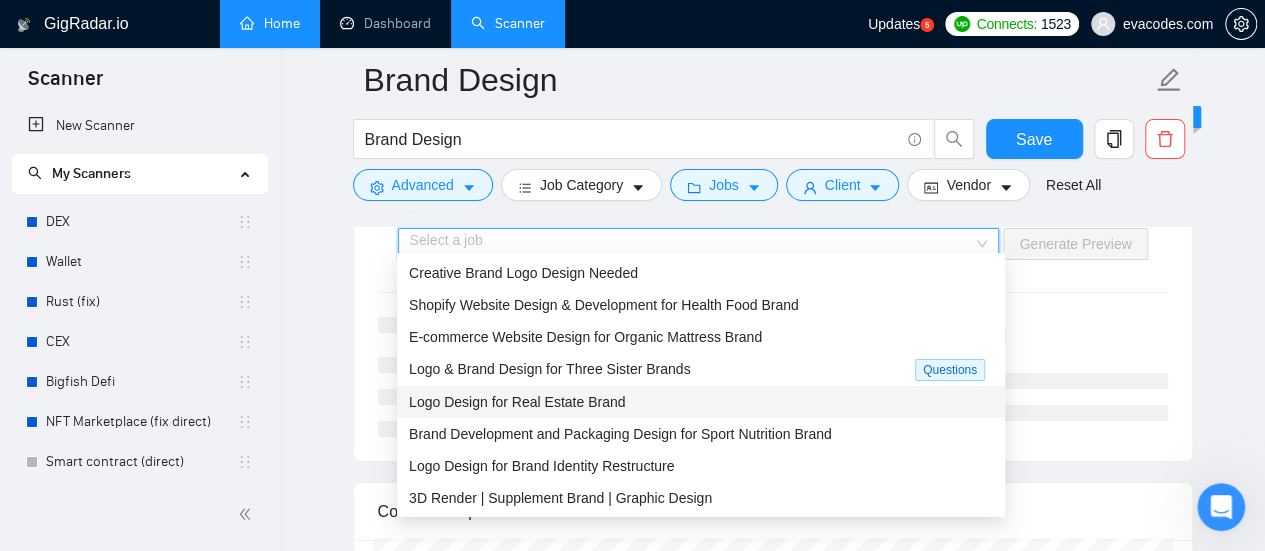 click on "Logo Design for Real Estate Brand" at bounding box center (517, 402) 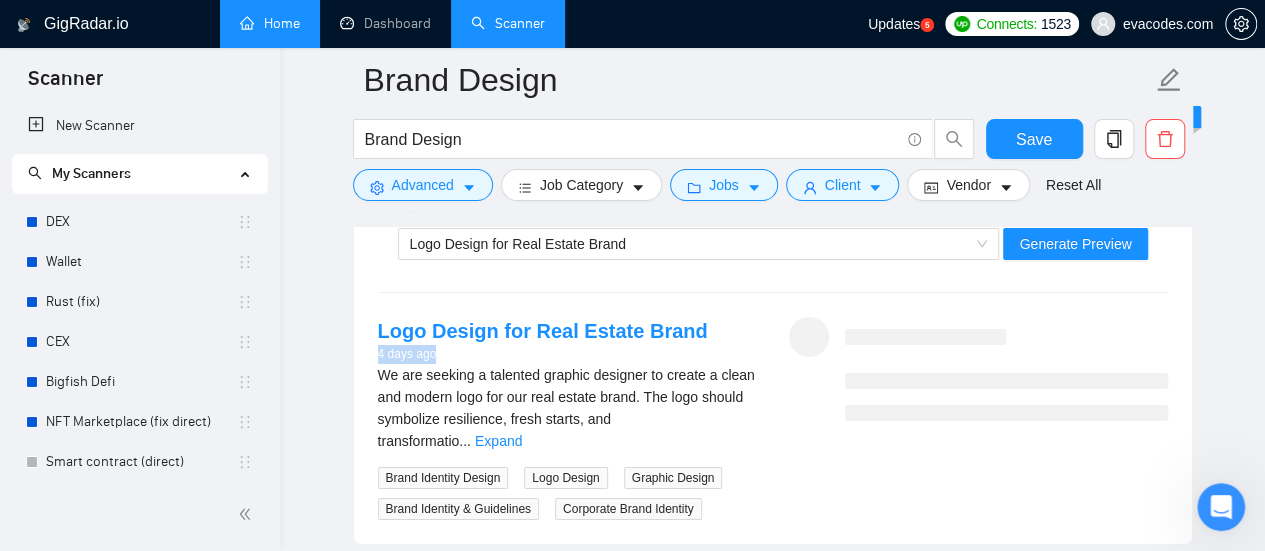 drag, startPoint x: 377, startPoint y: 339, endPoint x: 434, endPoint y: 347, distance: 57.558666 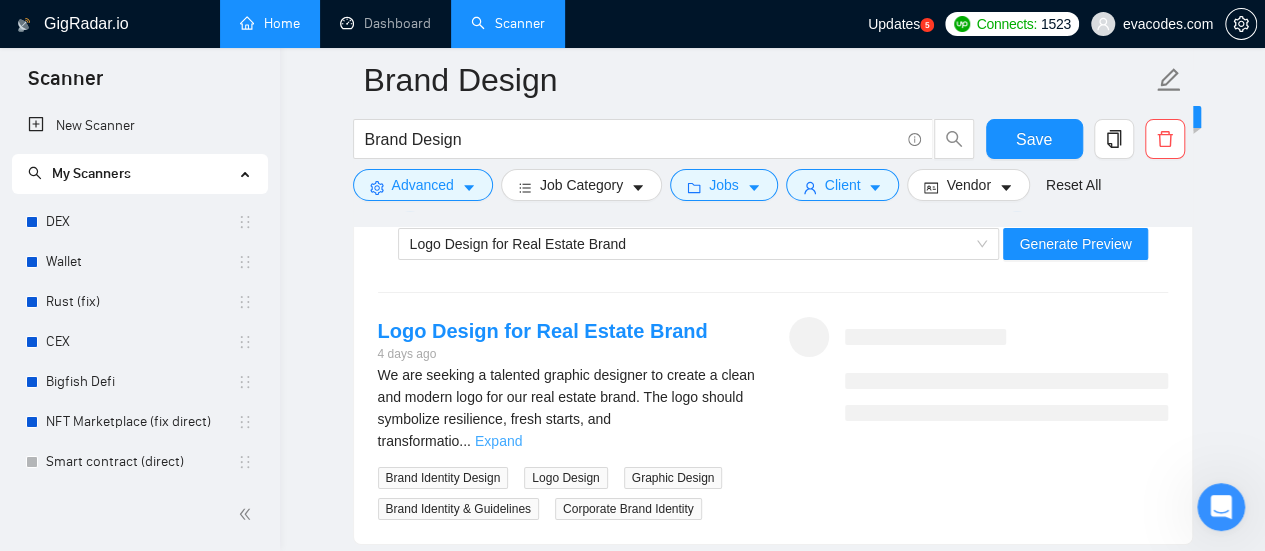 click on "Expand" at bounding box center (498, 441) 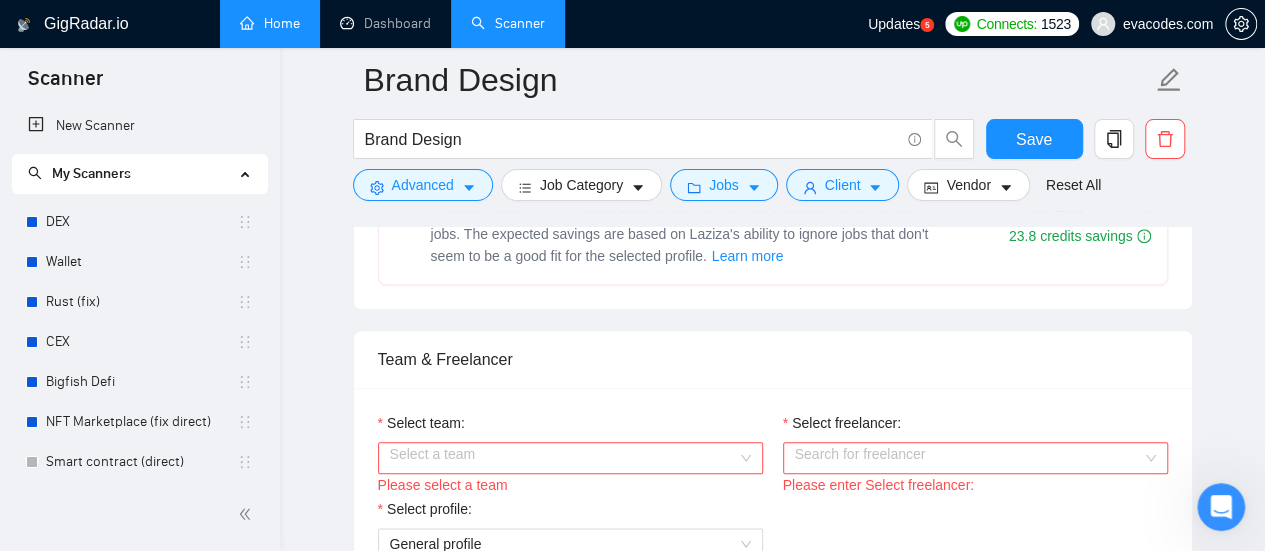 click on "Select team:" at bounding box center [563, 458] 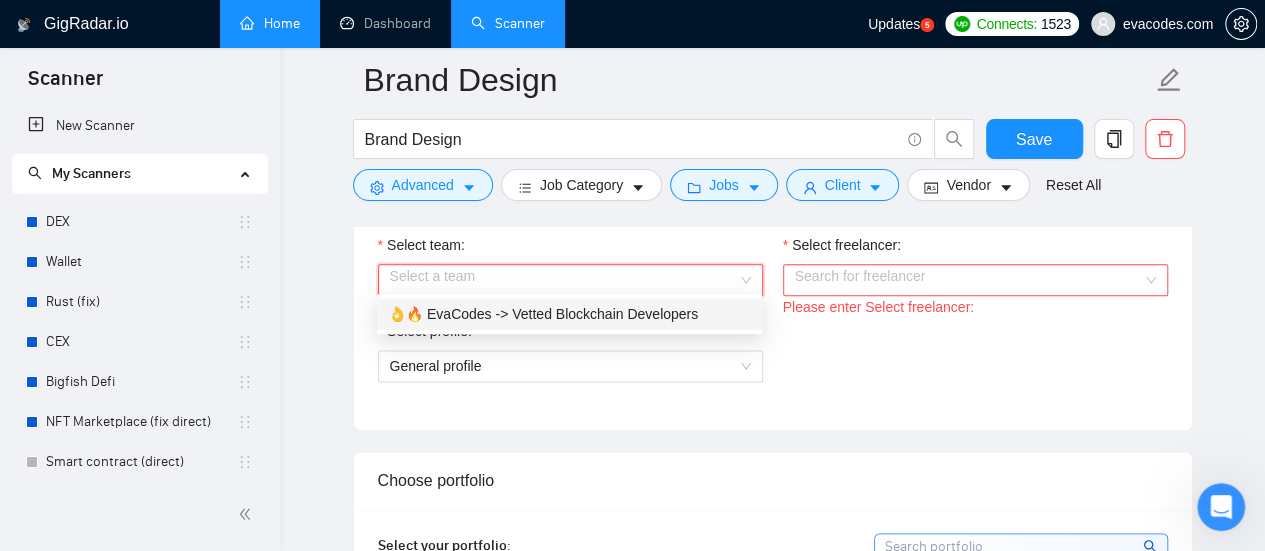 scroll, scrollTop: 1100, scrollLeft: 0, axis: vertical 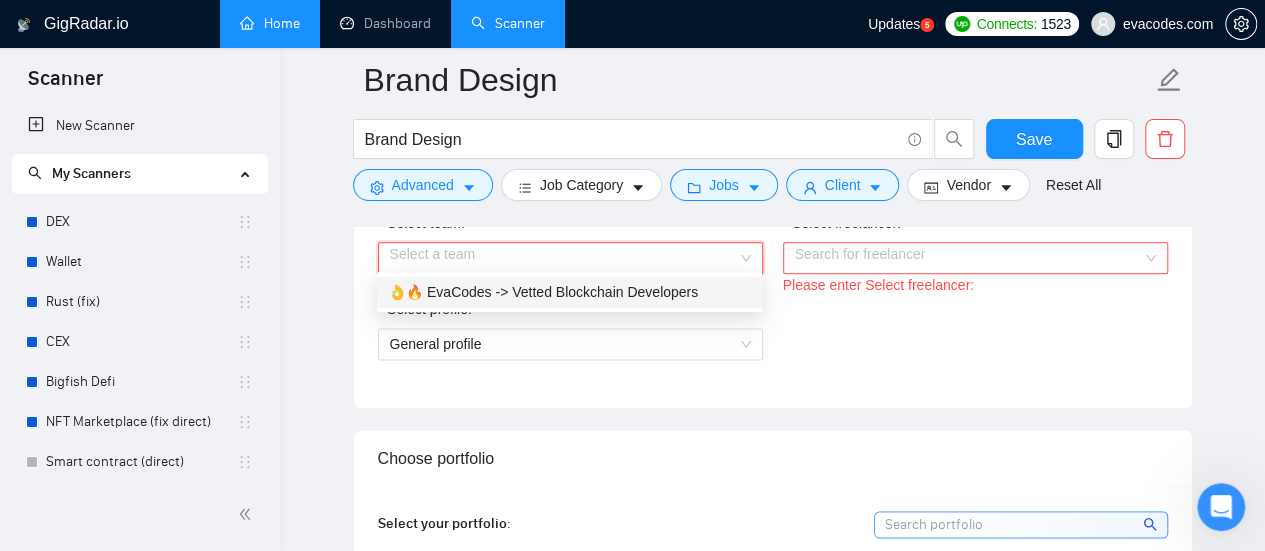 click on "👌🔥 EvaCodes -> Vetted Blockchain Developers" at bounding box center [569, 292] 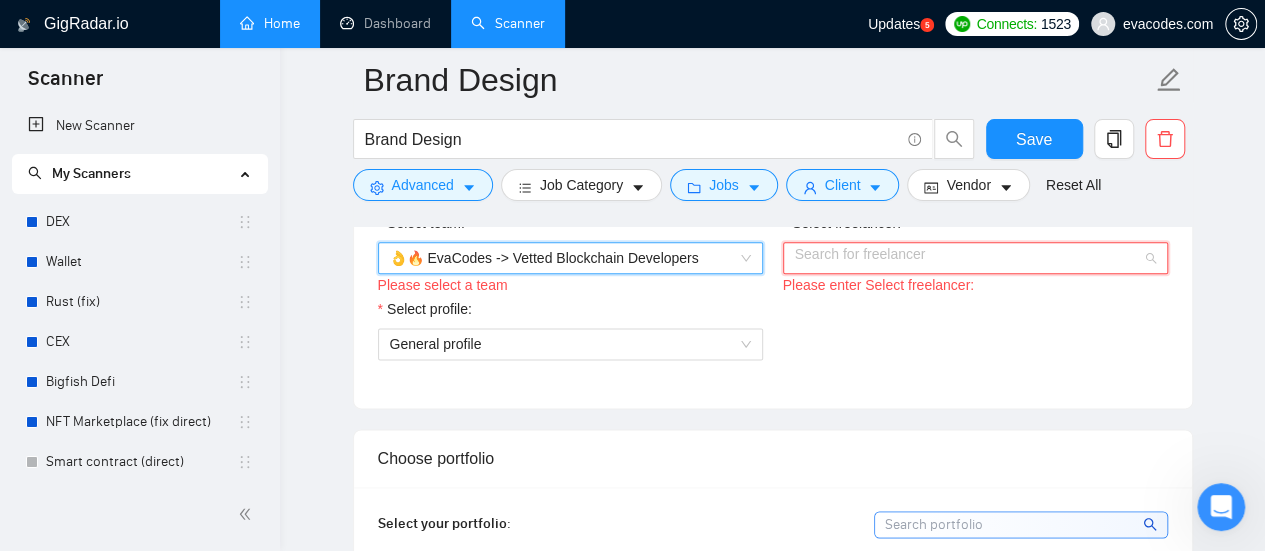 click on "Select freelancer:" at bounding box center (968, 258) 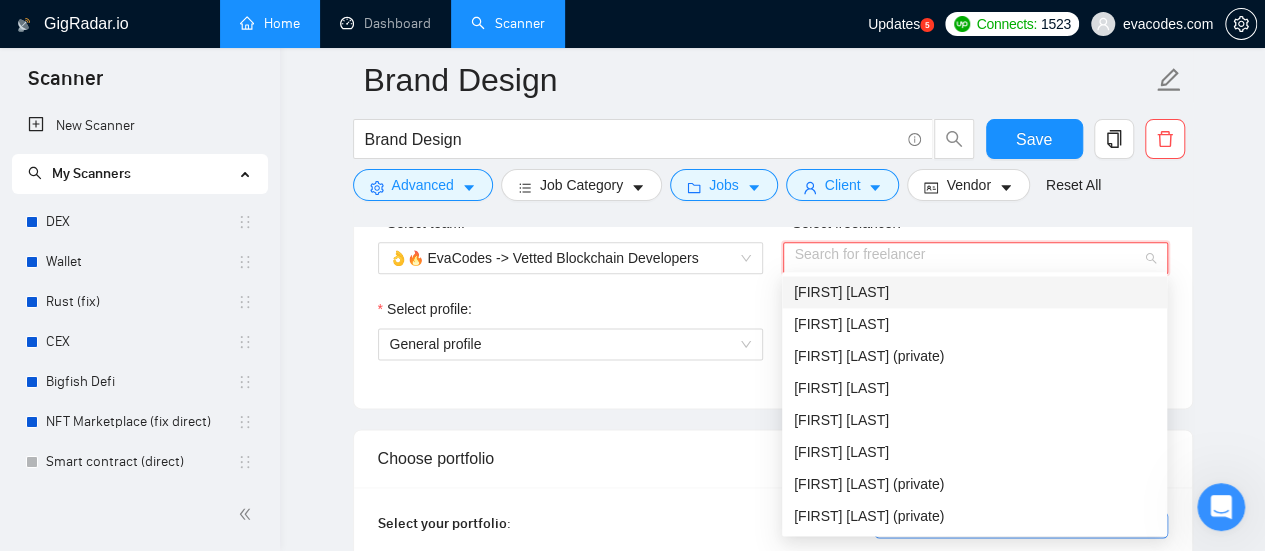 click on "[FIRST] [LAST]" at bounding box center [841, 292] 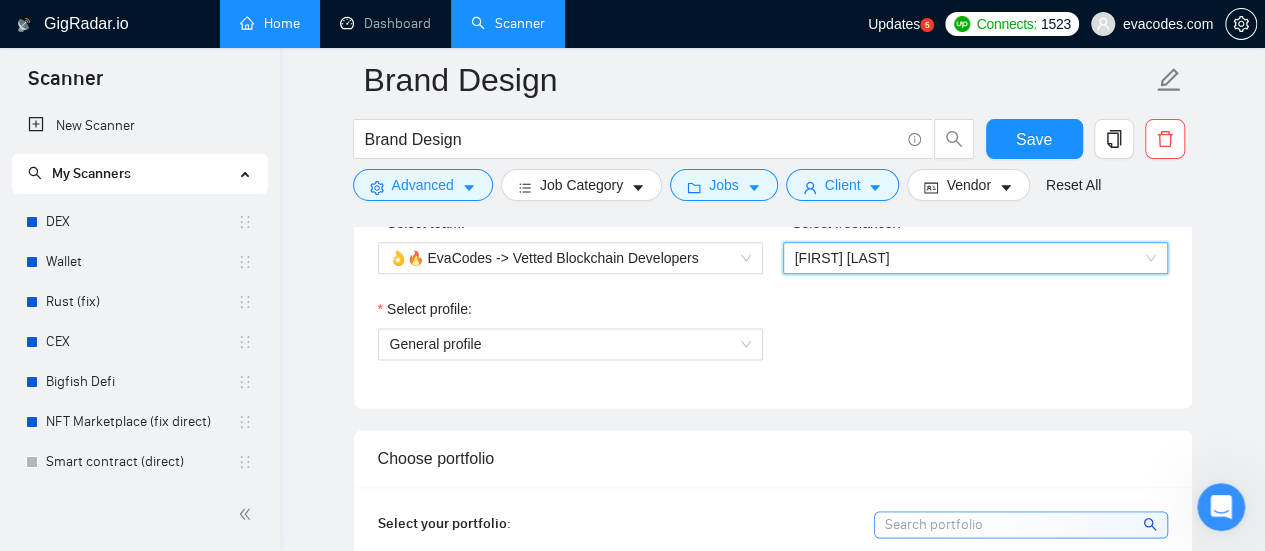 click on "Select team: 👌🔥 EvaCodes -> Vetted Blockchain Developers" at bounding box center (570, 255) 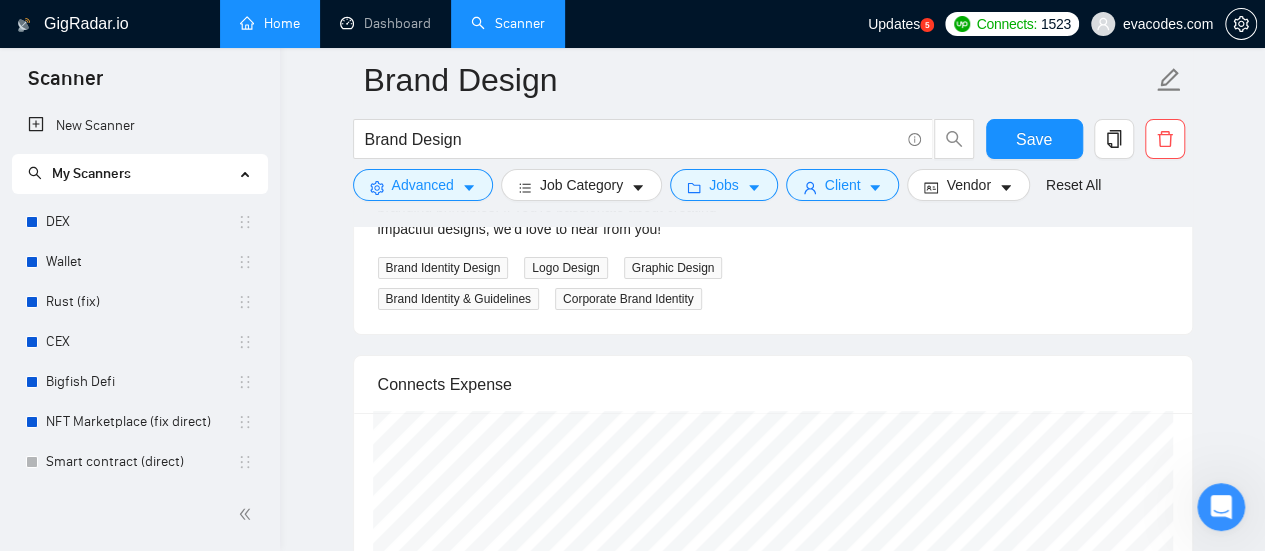 scroll, scrollTop: 3400, scrollLeft: 0, axis: vertical 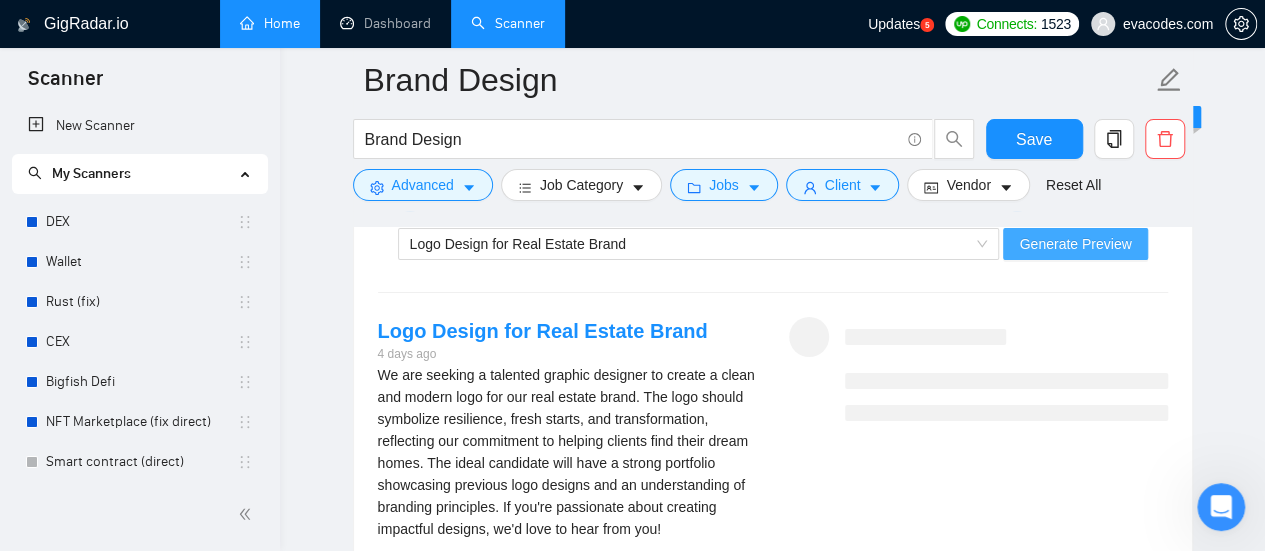 click on "Generate Preview" at bounding box center [1075, 244] 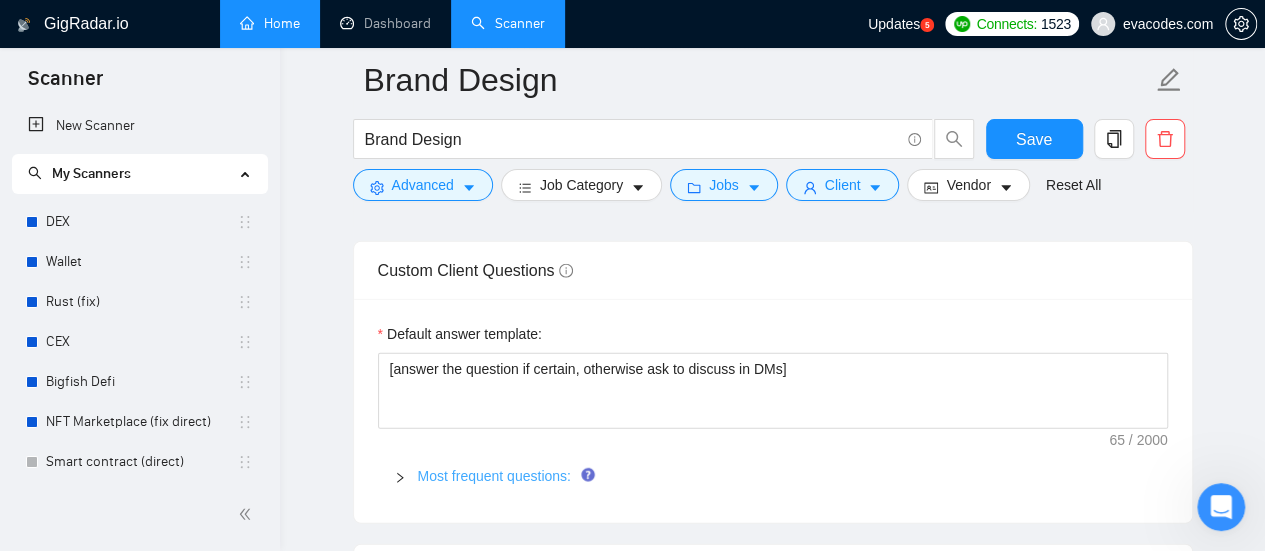 scroll, scrollTop: 2300, scrollLeft: 0, axis: vertical 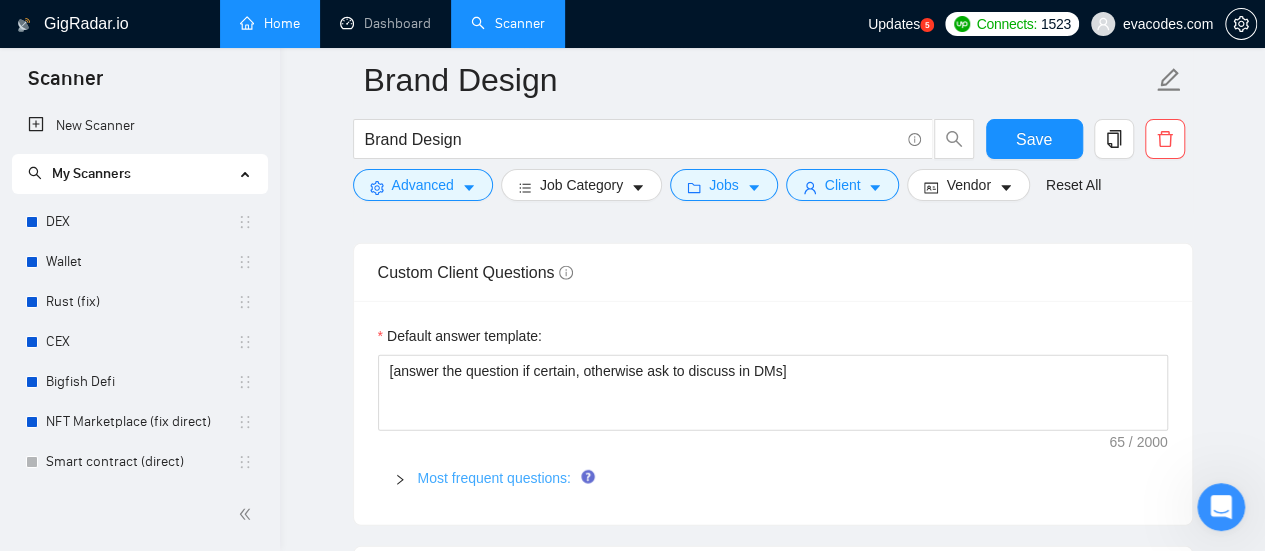 click on "Most frequent questions:" at bounding box center (494, 478) 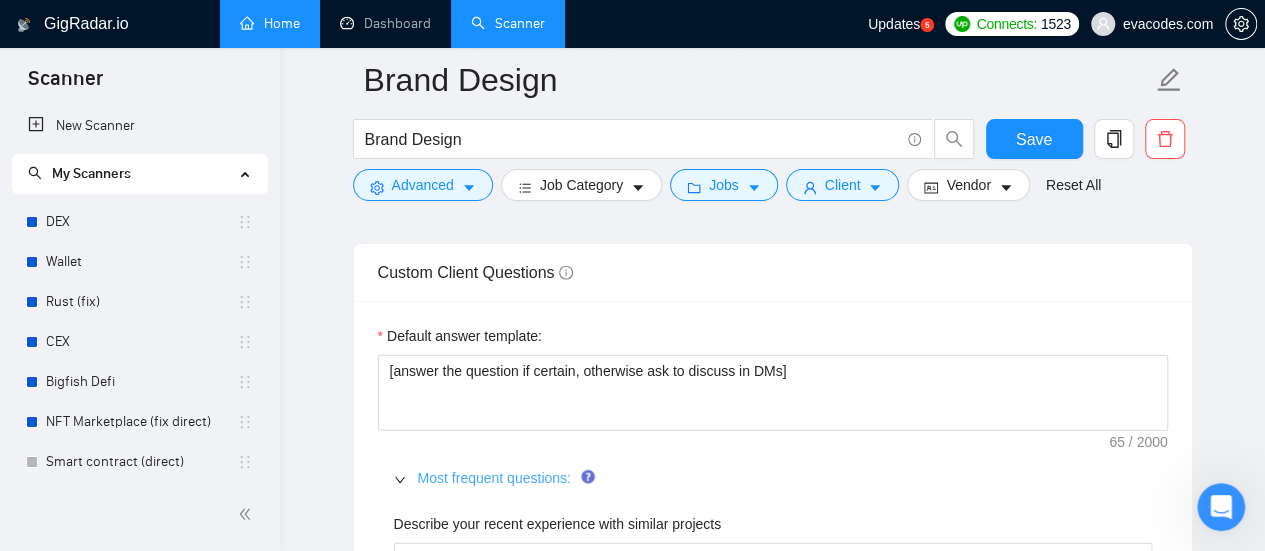 type 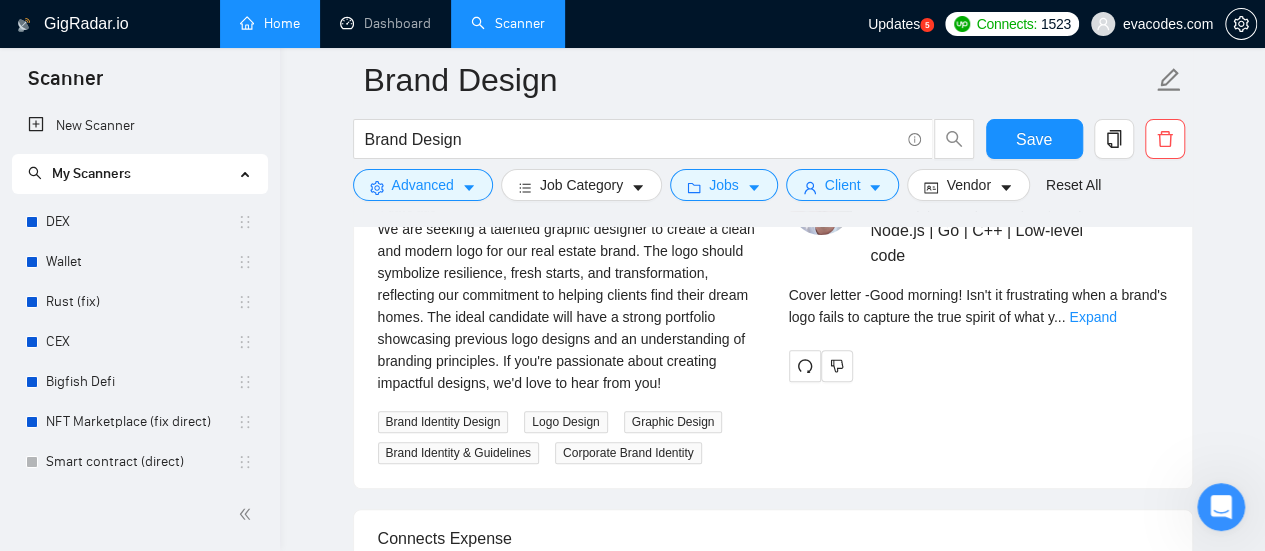 scroll, scrollTop: 3900, scrollLeft: 0, axis: vertical 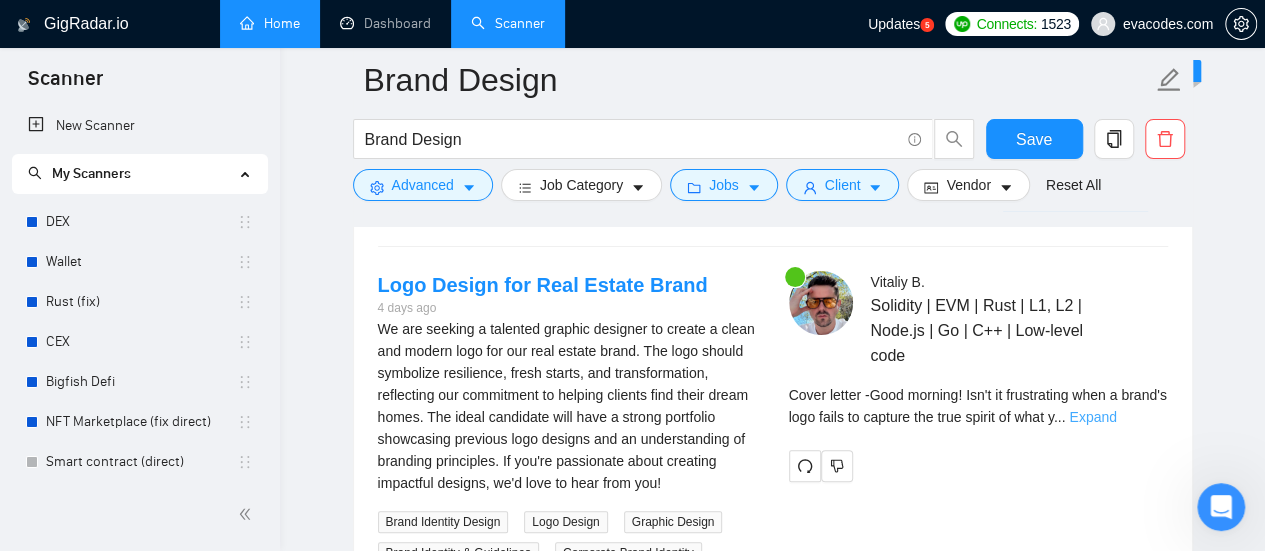 click on "Expand" at bounding box center [1092, 417] 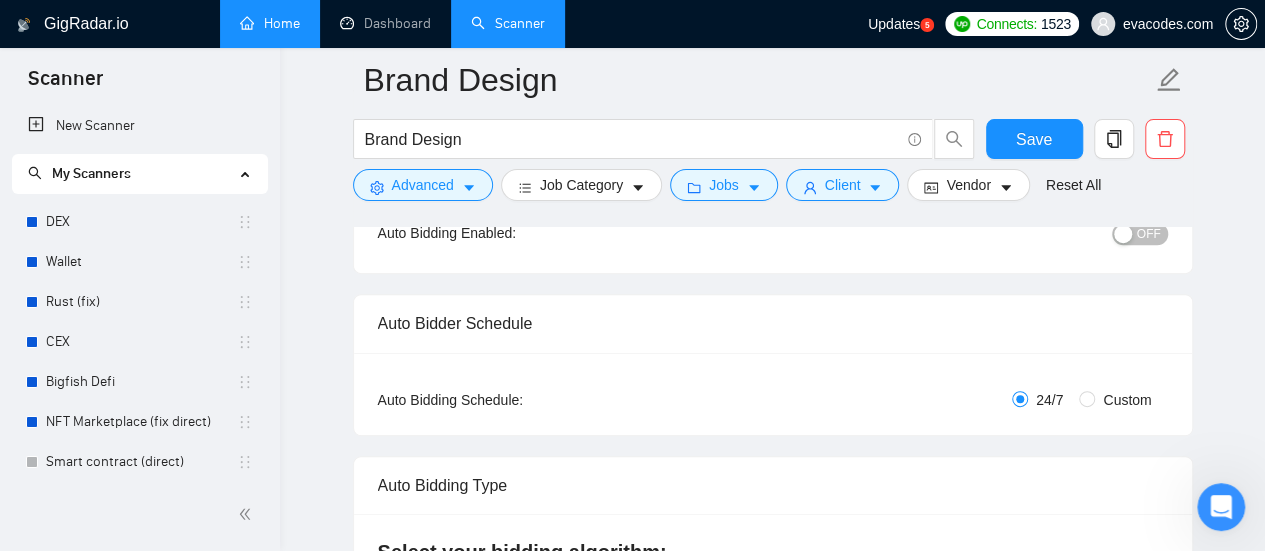 scroll, scrollTop: 100, scrollLeft: 0, axis: vertical 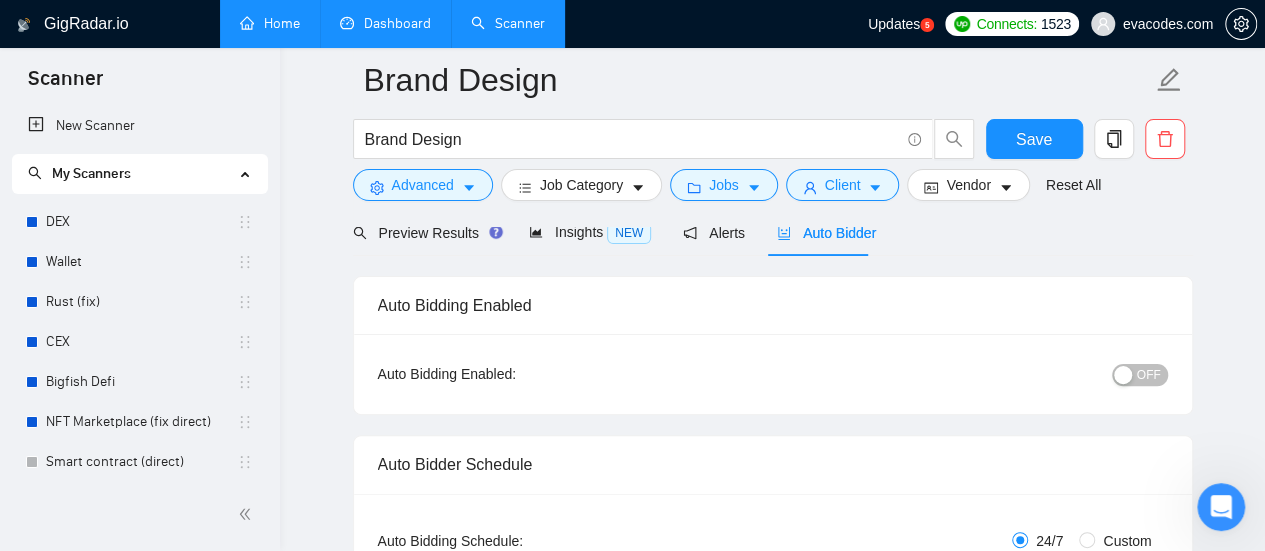 click on "Dashboard" at bounding box center [385, 23] 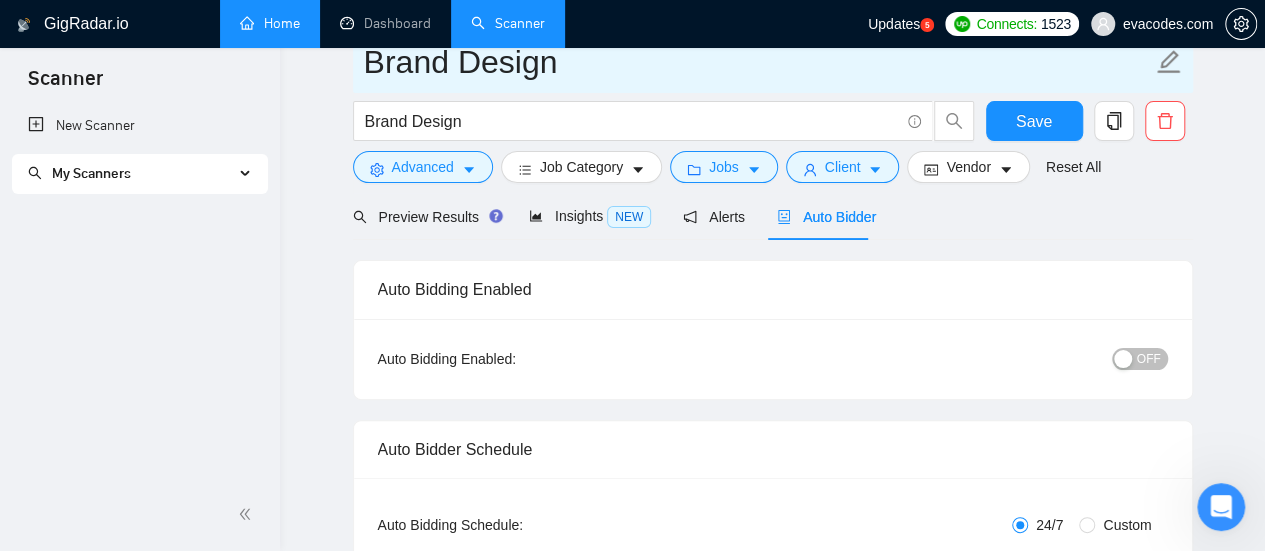 scroll, scrollTop: 0, scrollLeft: 0, axis: both 